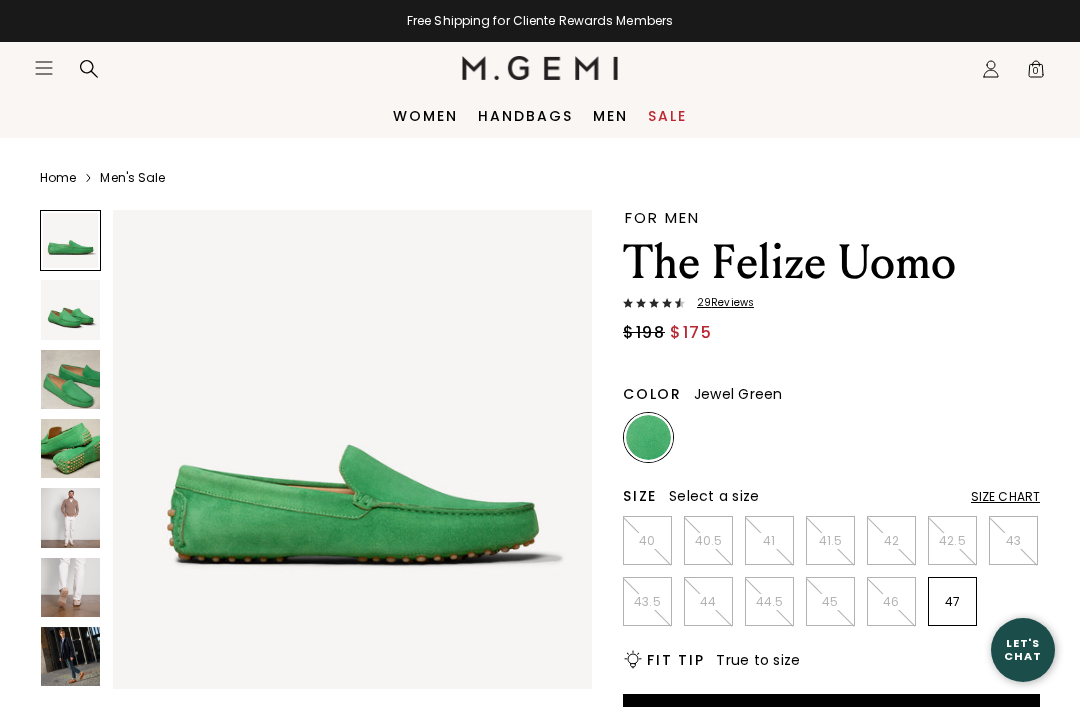 scroll, scrollTop: 0, scrollLeft: 0, axis: both 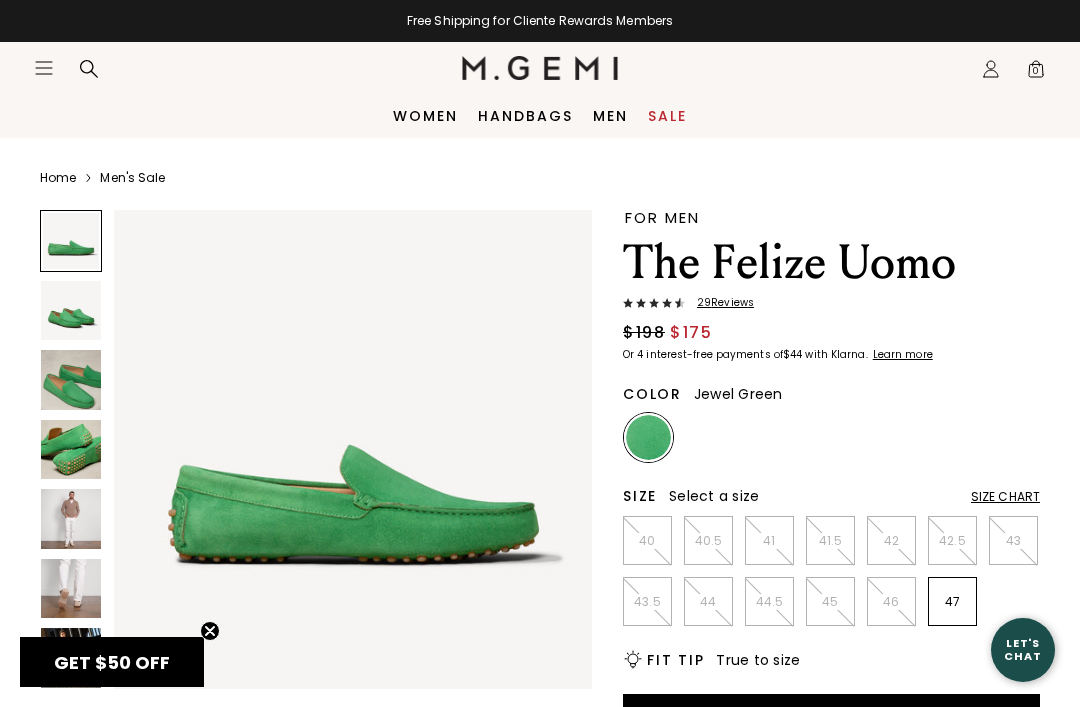click on "Sale" at bounding box center (667, 116) 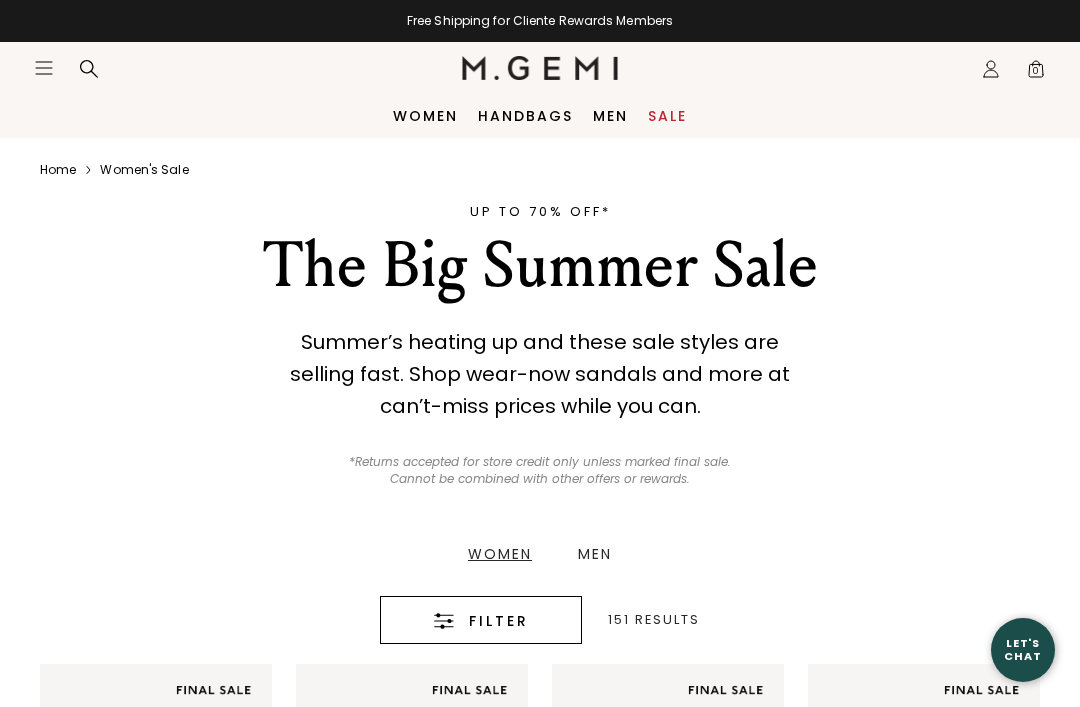 scroll, scrollTop: 0, scrollLeft: 0, axis: both 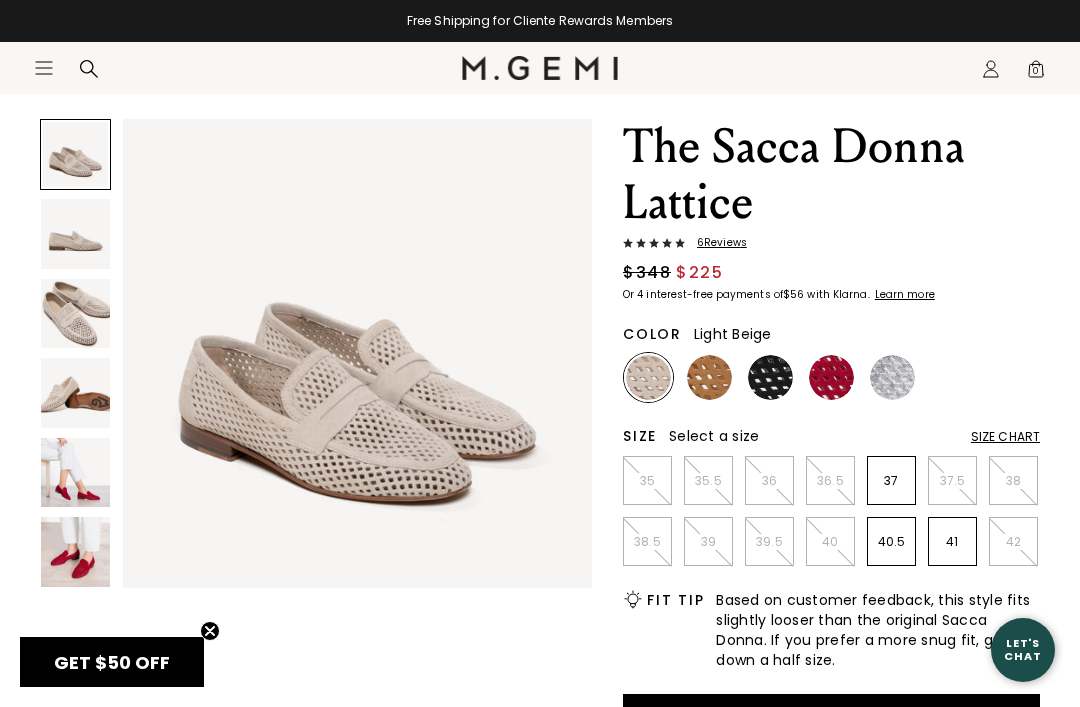click at bounding box center [709, 377] 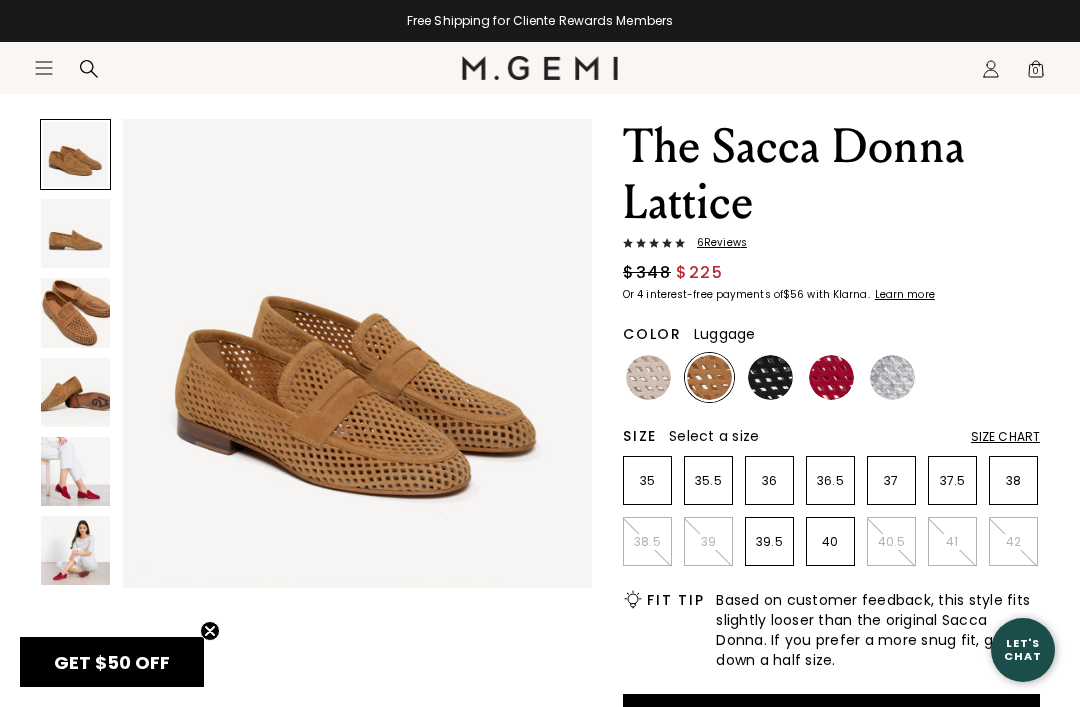 scroll, scrollTop: 0, scrollLeft: 0, axis: both 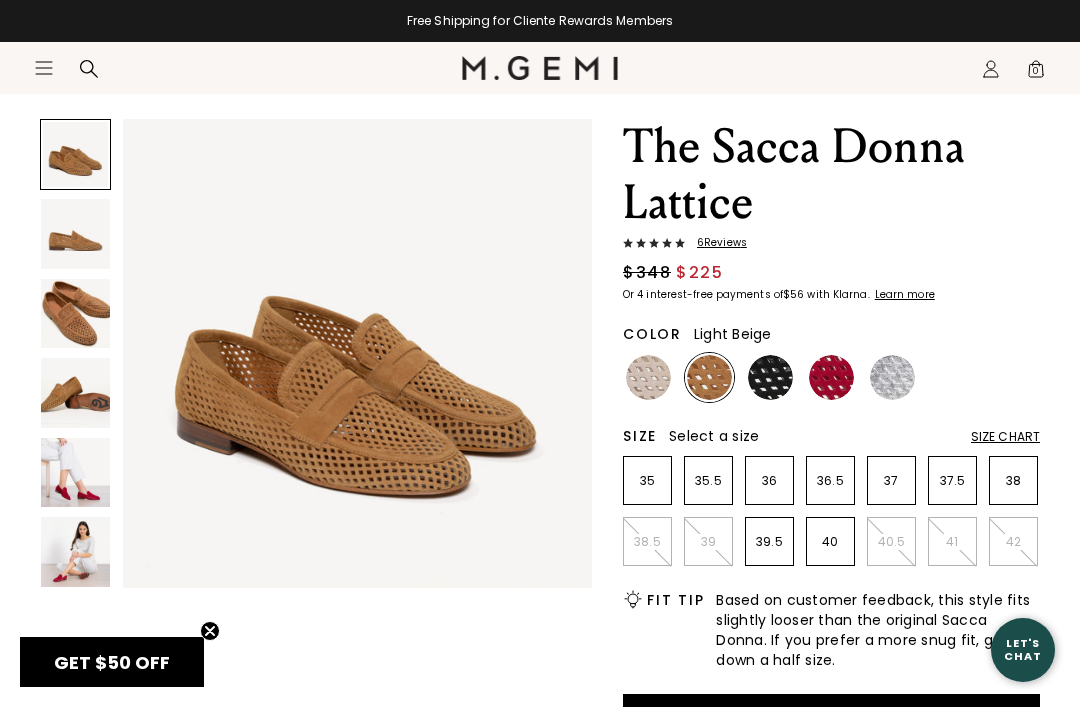click at bounding box center (648, 377) 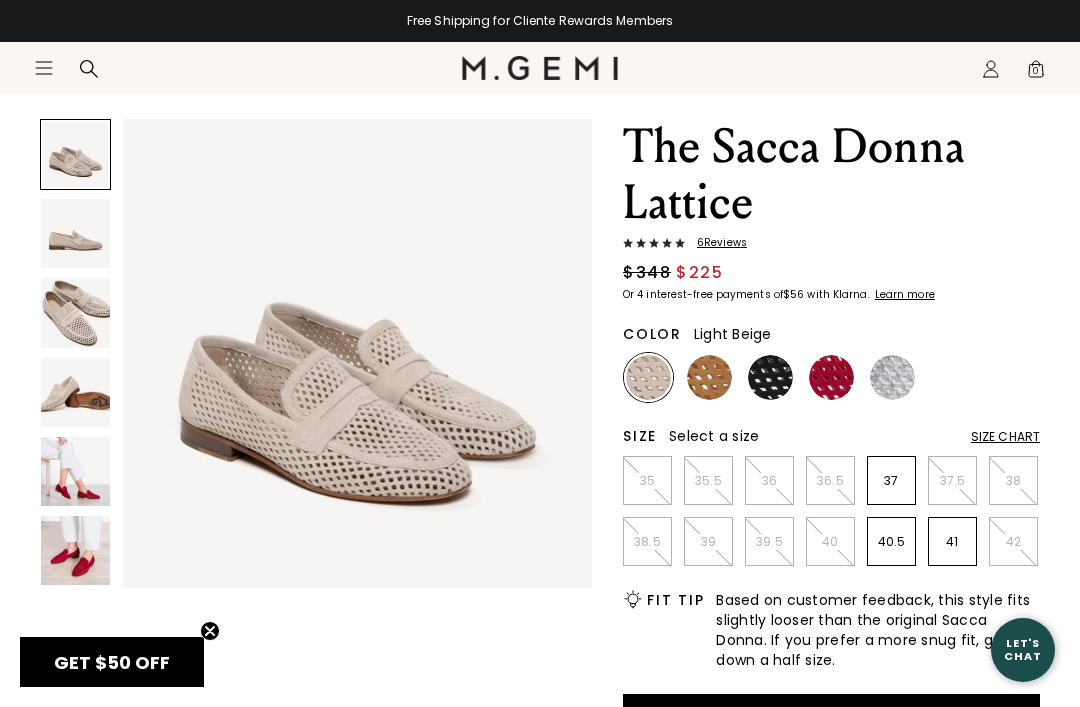 scroll, scrollTop: 0, scrollLeft: 0, axis: both 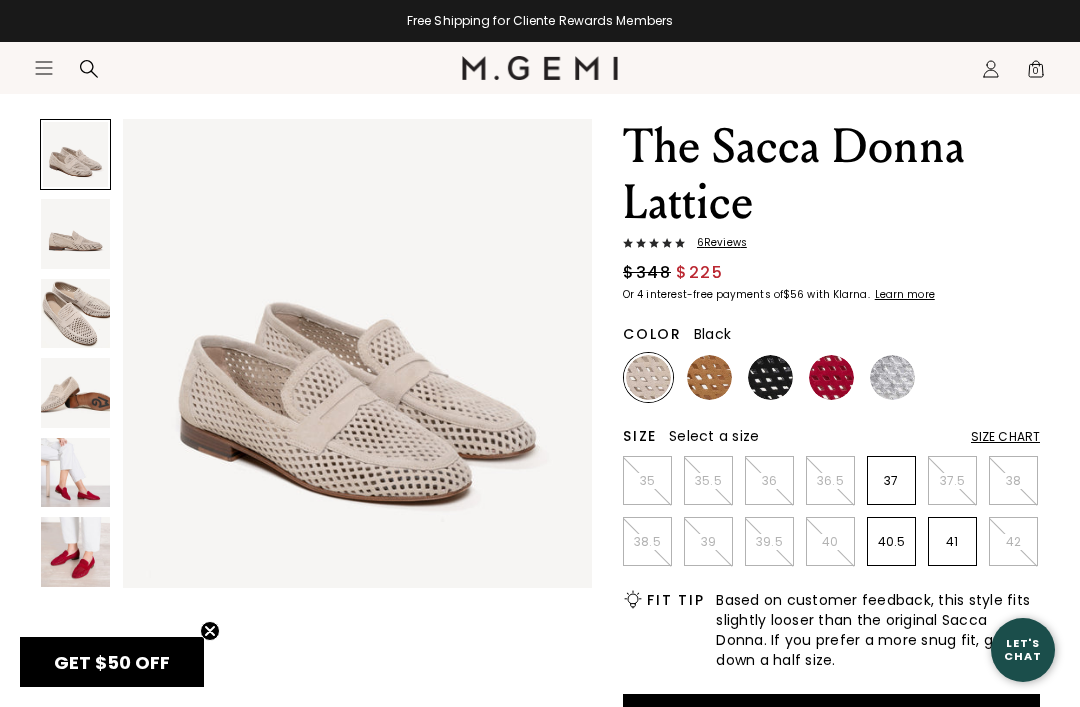 click at bounding box center [770, 377] 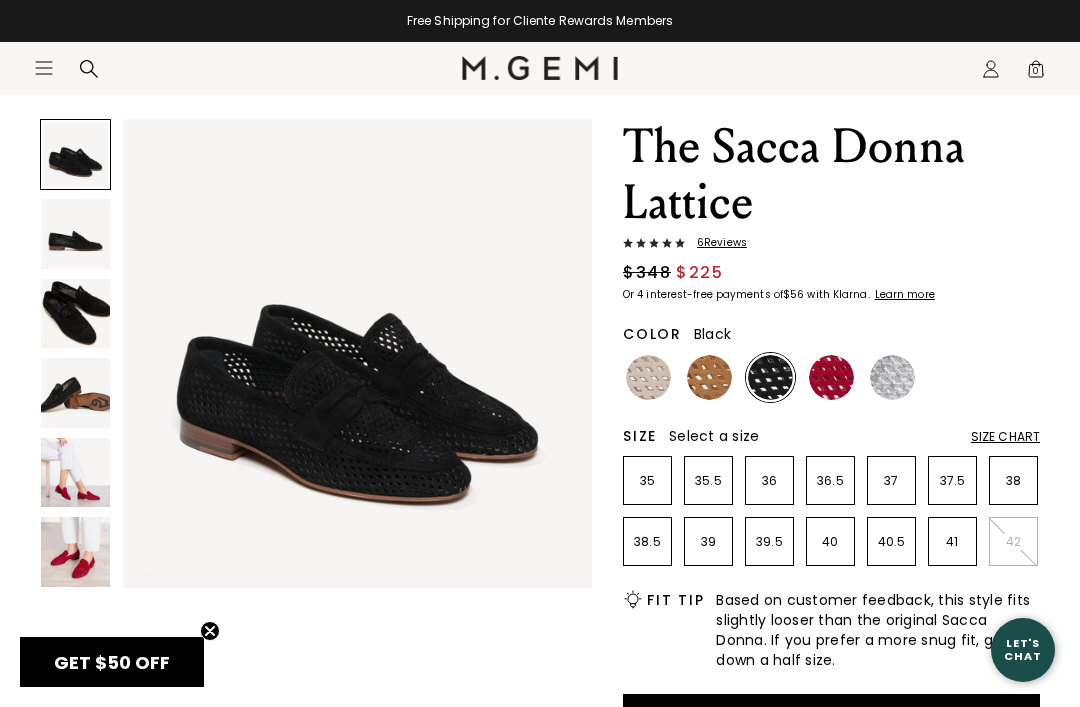 scroll, scrollTop: 0, scrollLeft: 0, axis: both 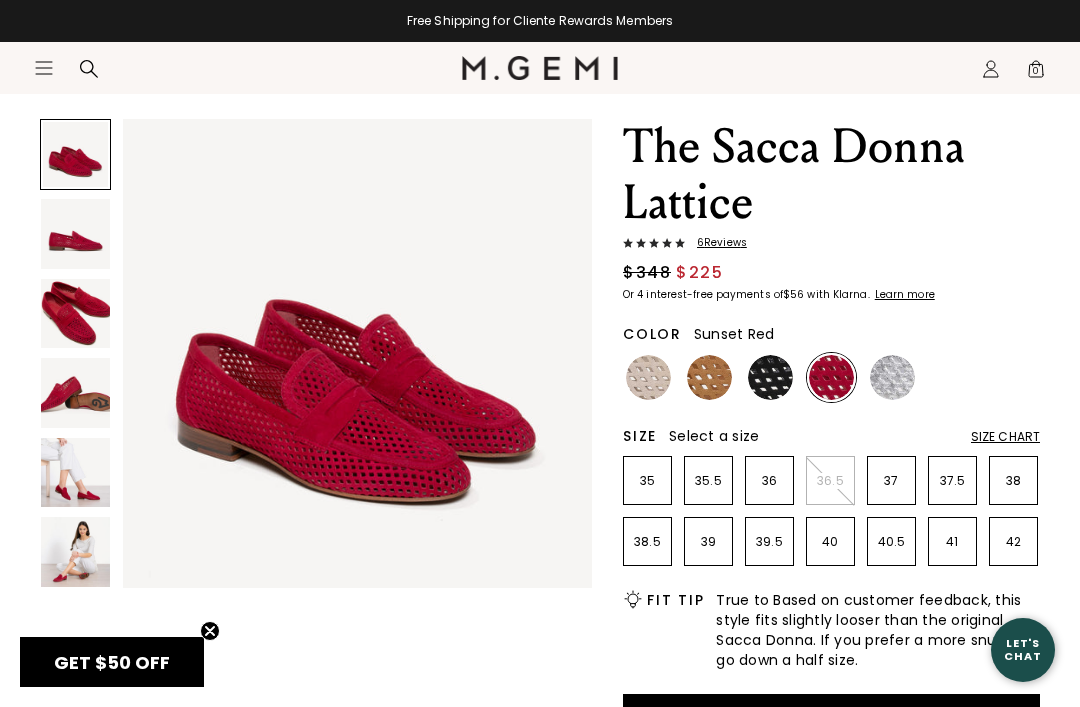 click on "Home Women's Sale
The Sacca Donna Lattice 6  Review s $348 $225
Or 4 interest-free payments of  $56   with Klarna Learn more
Color  Sunset Red Size Select a size Size Chart 35 35.5 36 36.5 37 37.5 38 38.5 39 39.5 40 40.5 41 42 Icons/20x20/bulb@2x Fit Tip True to Based on customer feedback, this style fits slightly looser than the original Sacca Donna. If you prefer a more snug fit, go down a half size. Add to Bag Items will be refunded in the form of an M.Gemi eGift Card. Cannot be combined with other offers. Free Shipping for  Cliente Rewards  Members Thoughts from Maria Our classic Italian loafer, updated for the warmer months in breathable, lattice-cut suede. Set on a stacked leather heel and featuring “MG” rubber sole inserts for added traction, The Sacca Donna Lattice is just as soft and comfortable as the original with a fresh fabrication that shows off a peek of skin. Details Italian lattice-cut kid suede upper" at bounding box center [540, 755] 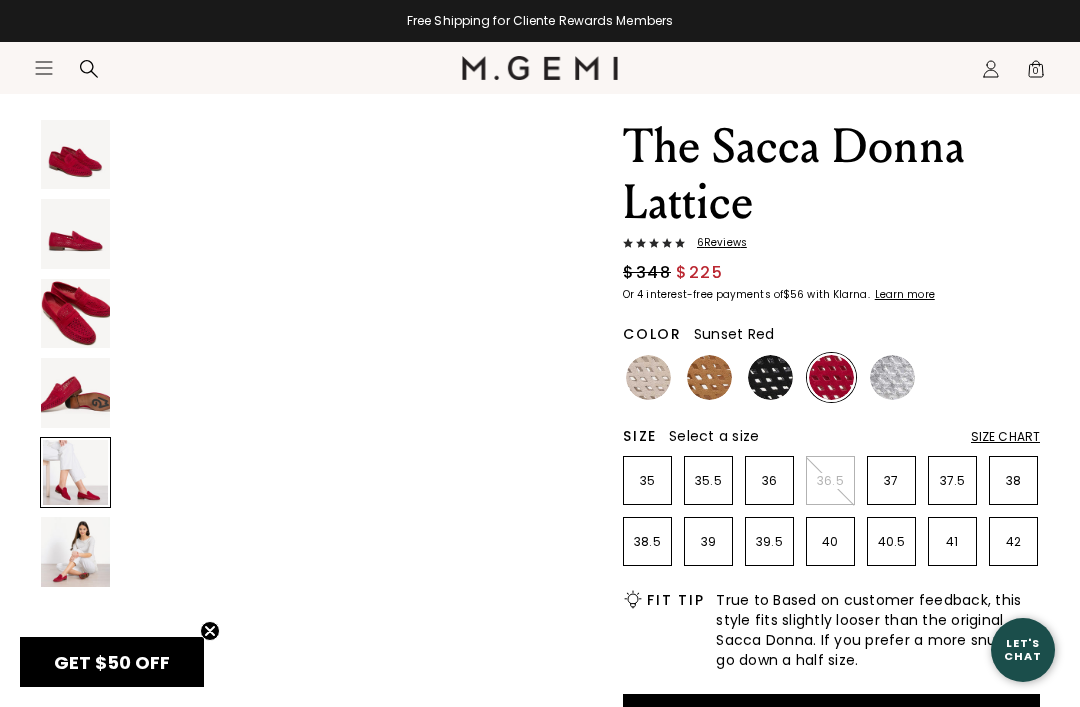 scroll, scrollTop: 1954, scrollLeft: 0, axis: vertical 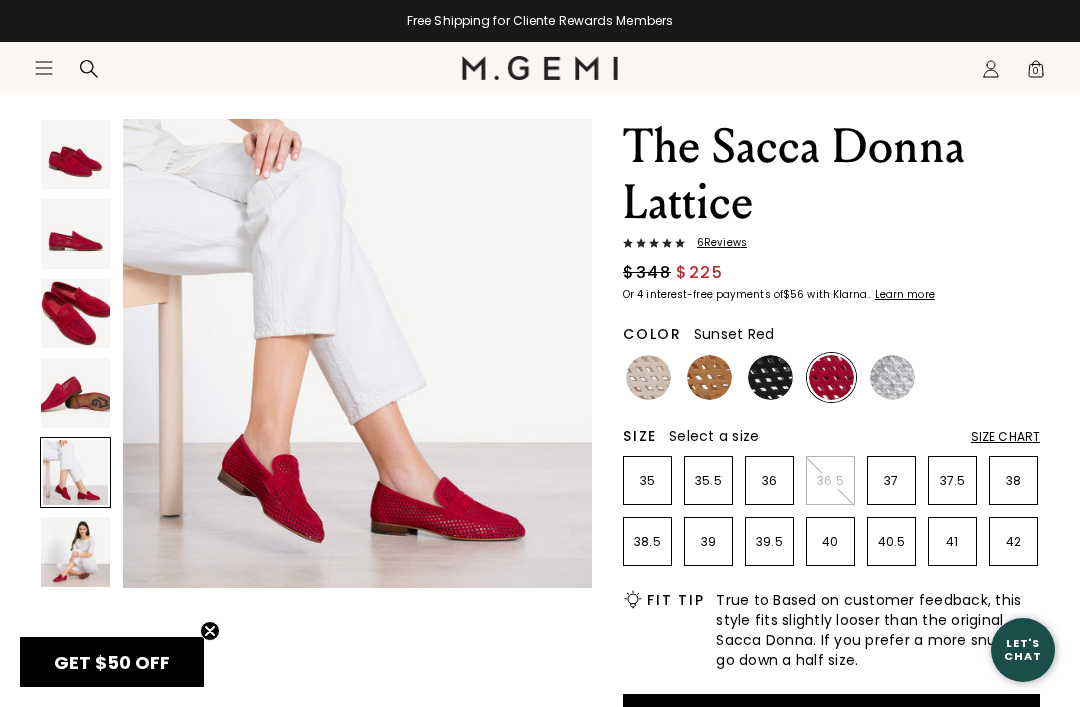 click at bounding box center (892, 377) 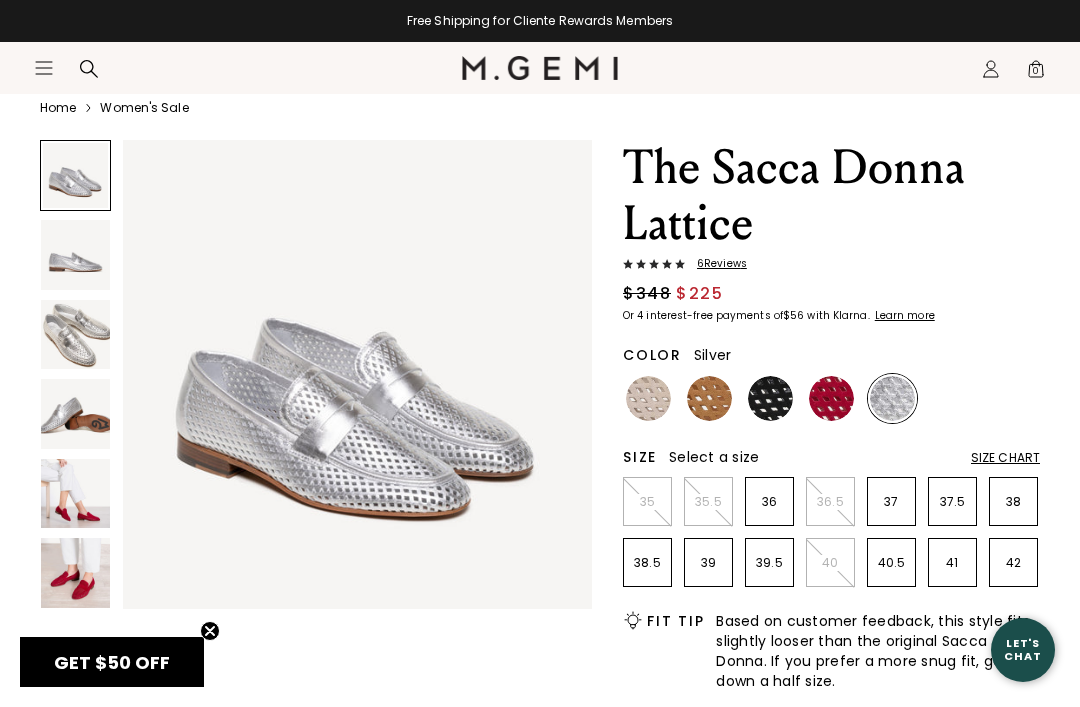scroll, scrollTop: 0, scrollLeft: 0, axis: both 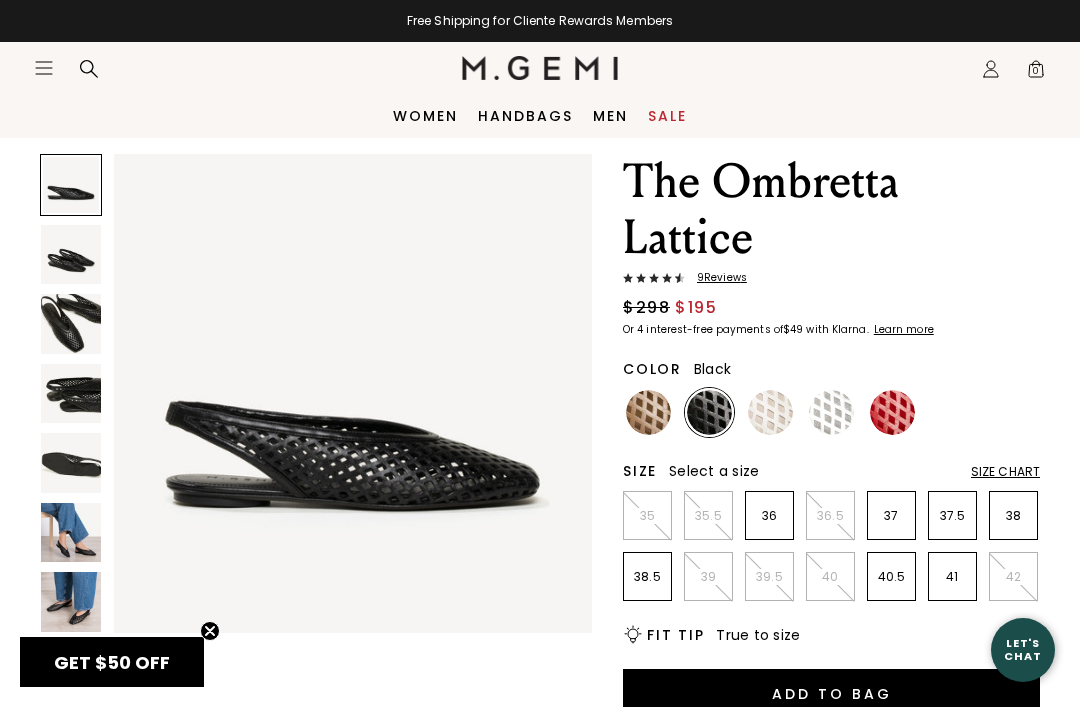 click at bounding box center (71, 602) 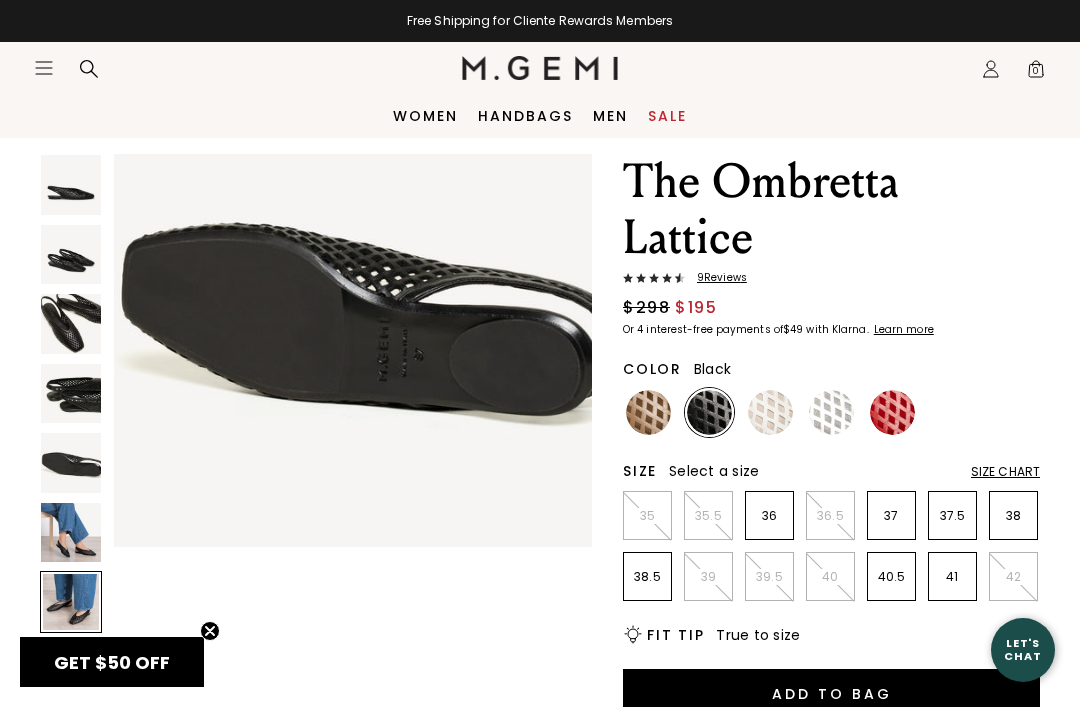 scroll, scrollTop: 2991, scrollLeft: 0, axis: vertical 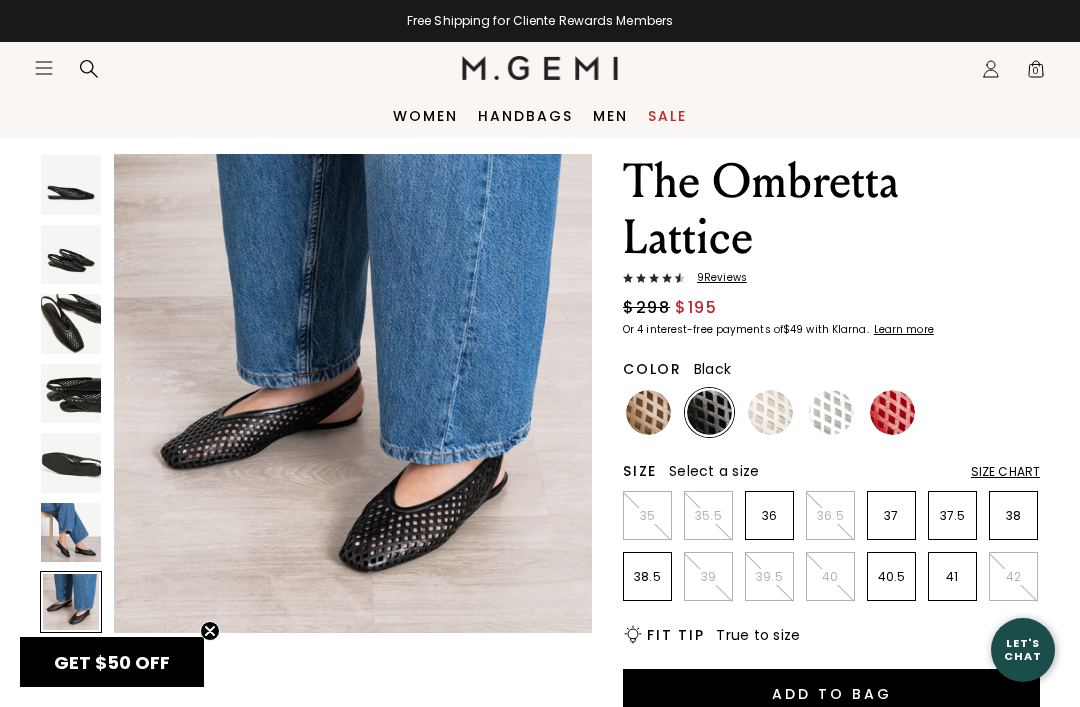 click at bounding box center (71, 533) 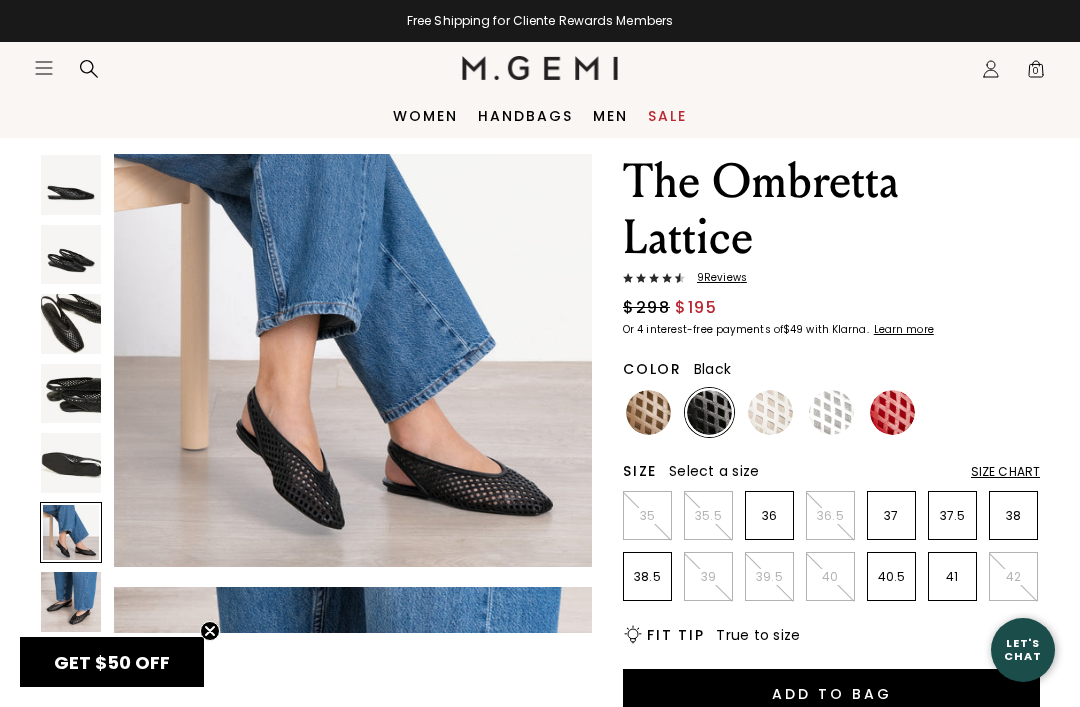 scroll, scrollTop: 2493, scrollLeft: 0, axis: vertical 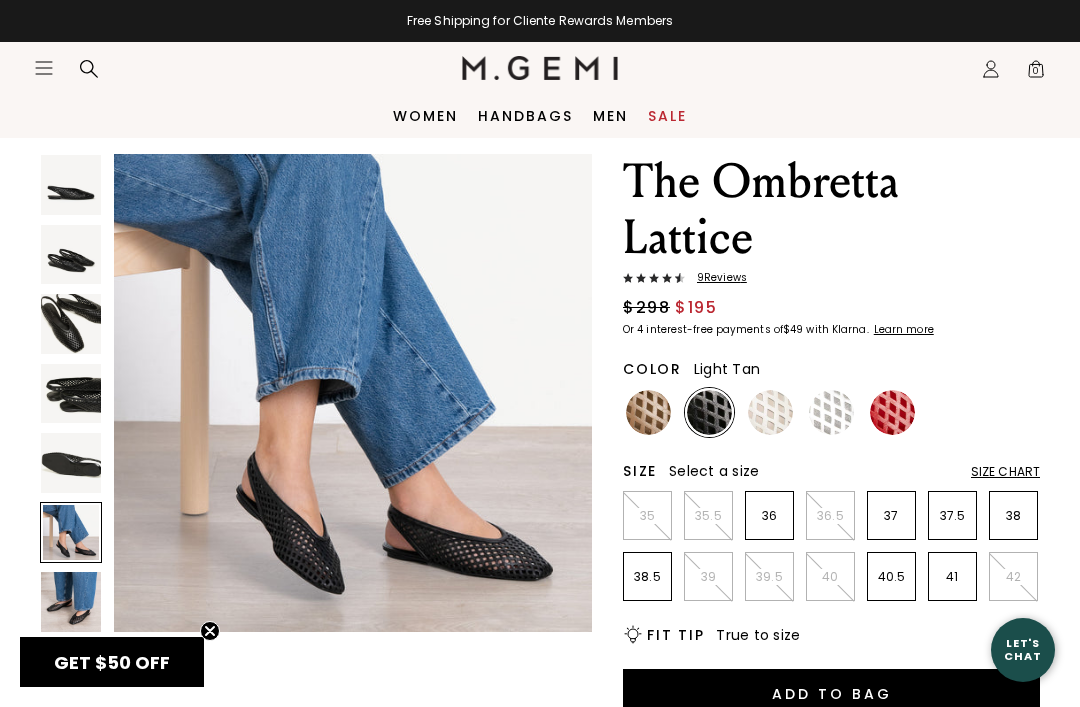 click at bounding box center [648, 412] 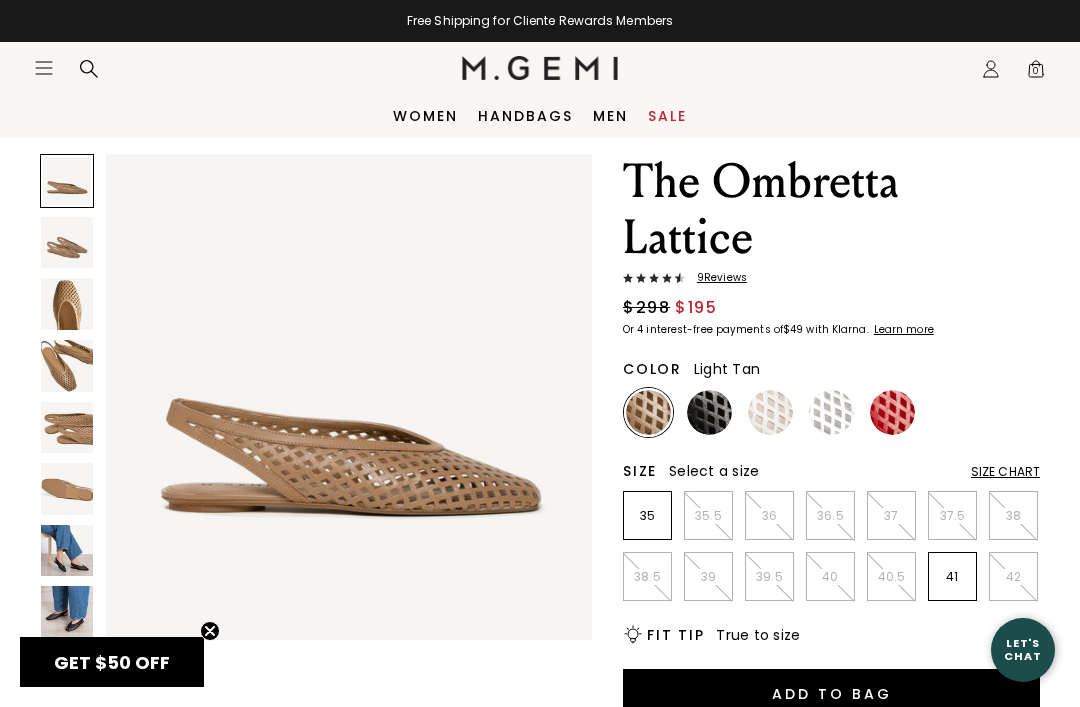 scroll, scrollTop: 0, scrollLeft: 0, axis: both 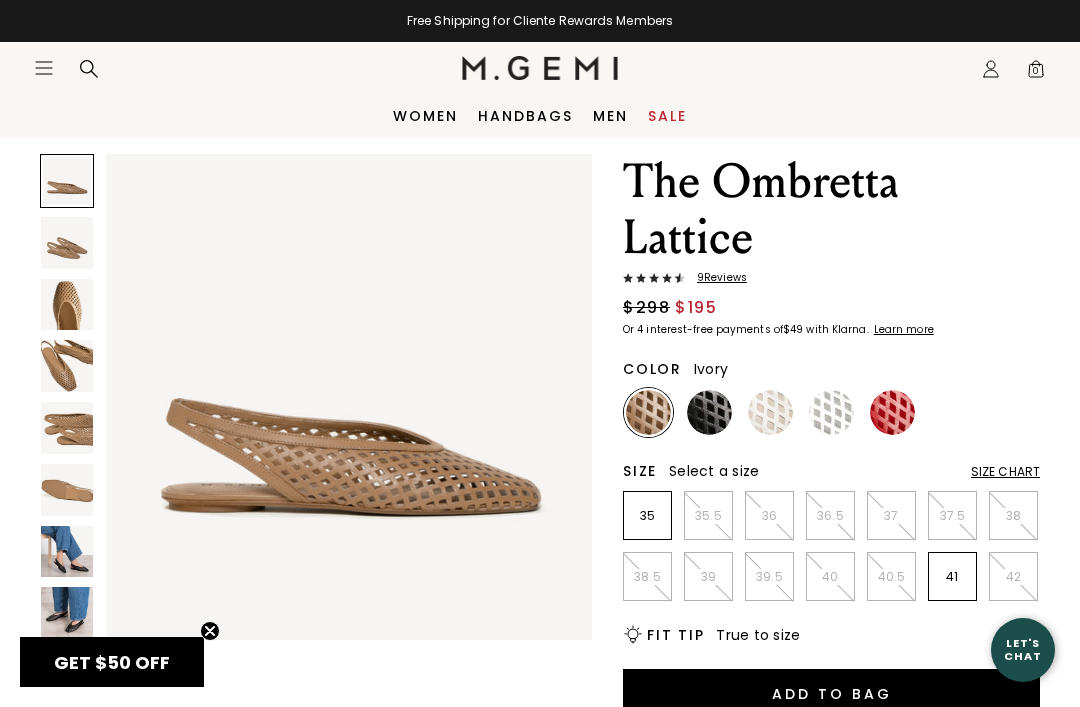 click at bounding box center [770, 412] 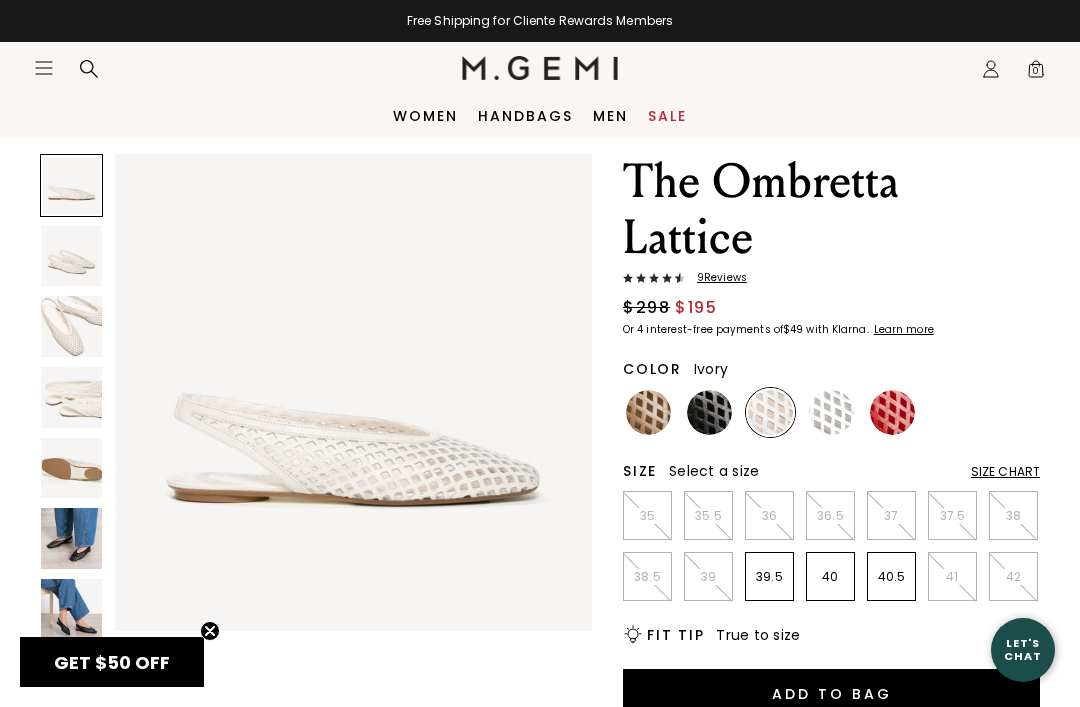 scroll, scrollTop: 0, scrollLeft: 0, axis: both 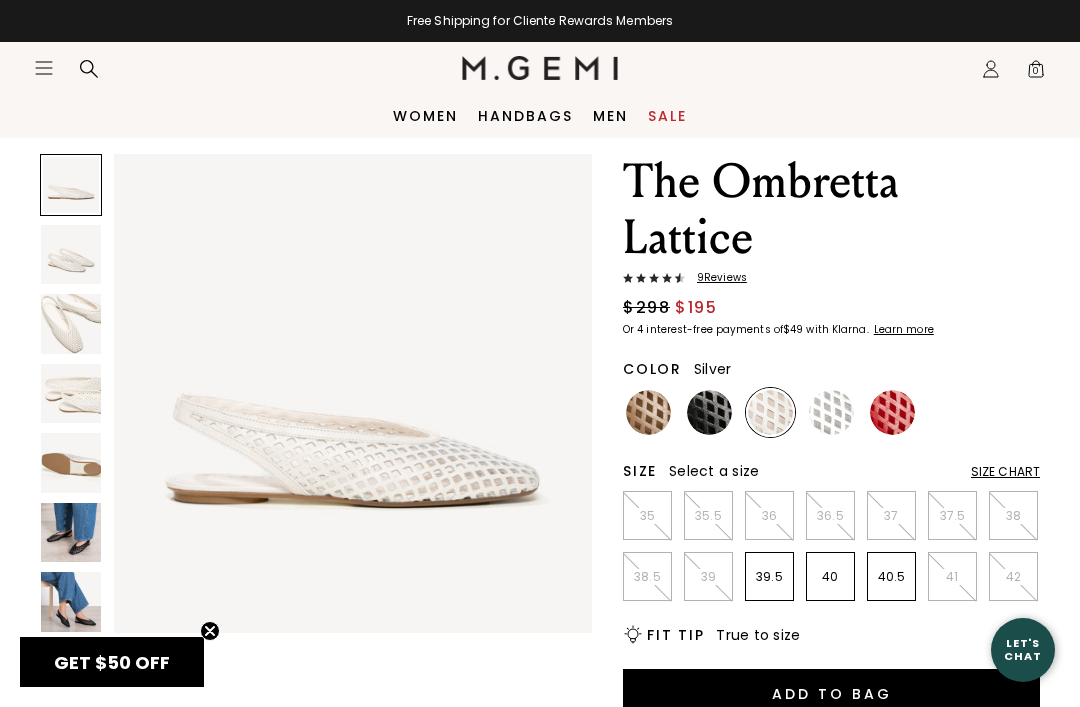 click at bounding box center (831, 412) 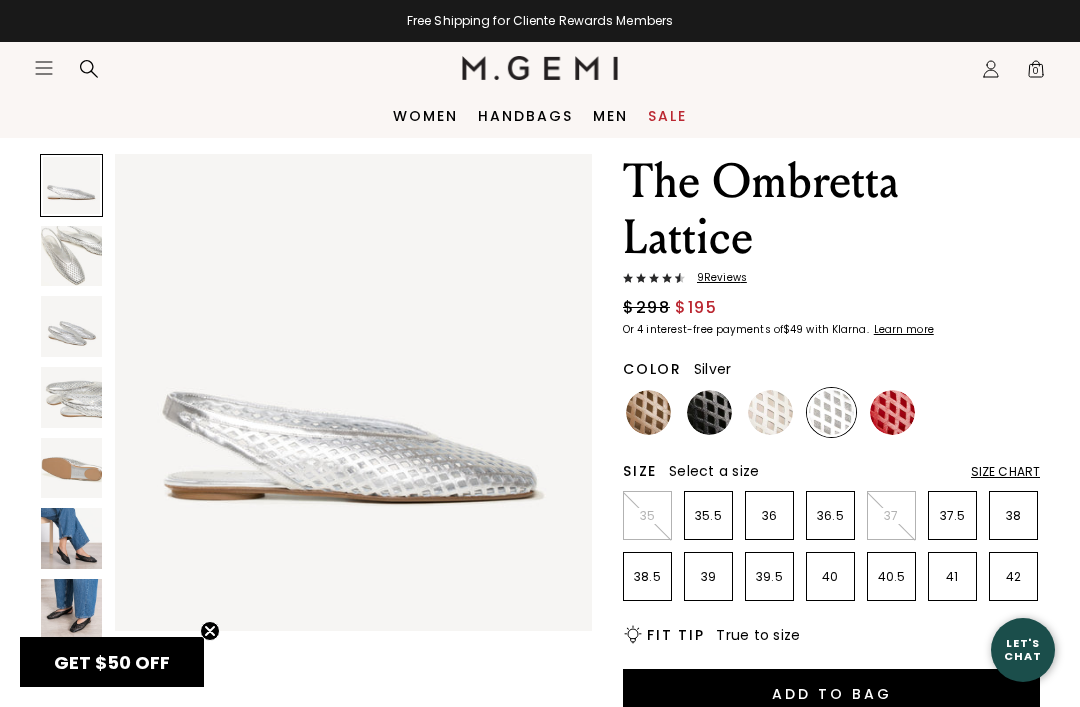scroll, scrollTop: 0, scrollLeft: 0, axis: both 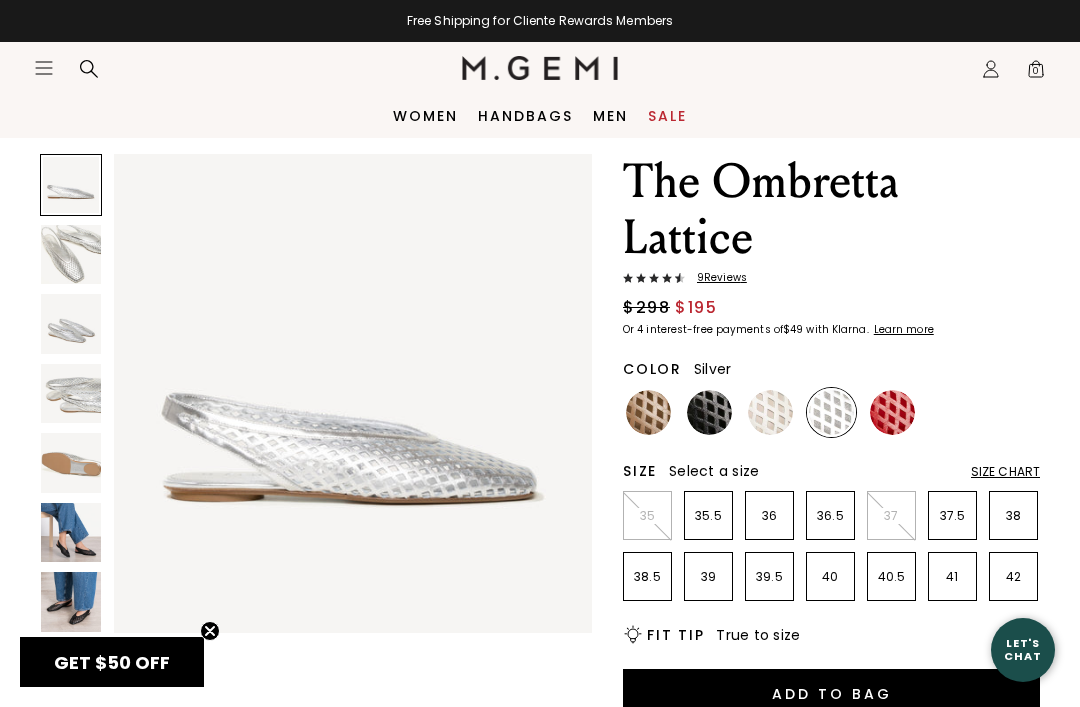 click at bounding box center (71, 324) 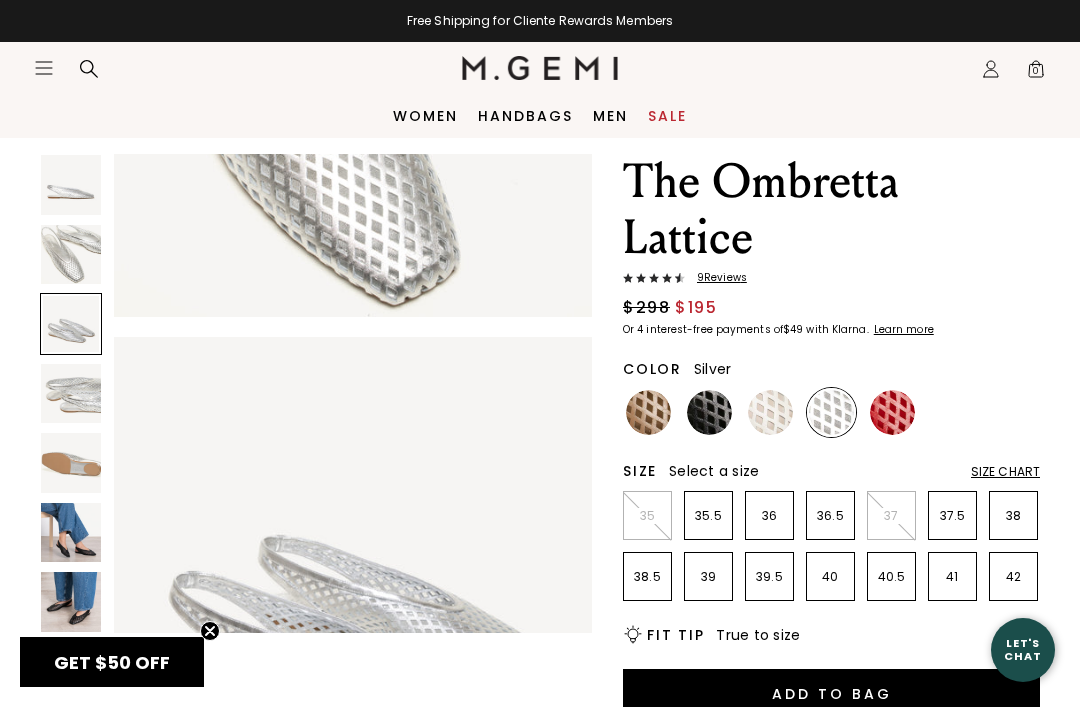 scroll, scrollTop: 997, scrollLeft: 0, axis: vertical 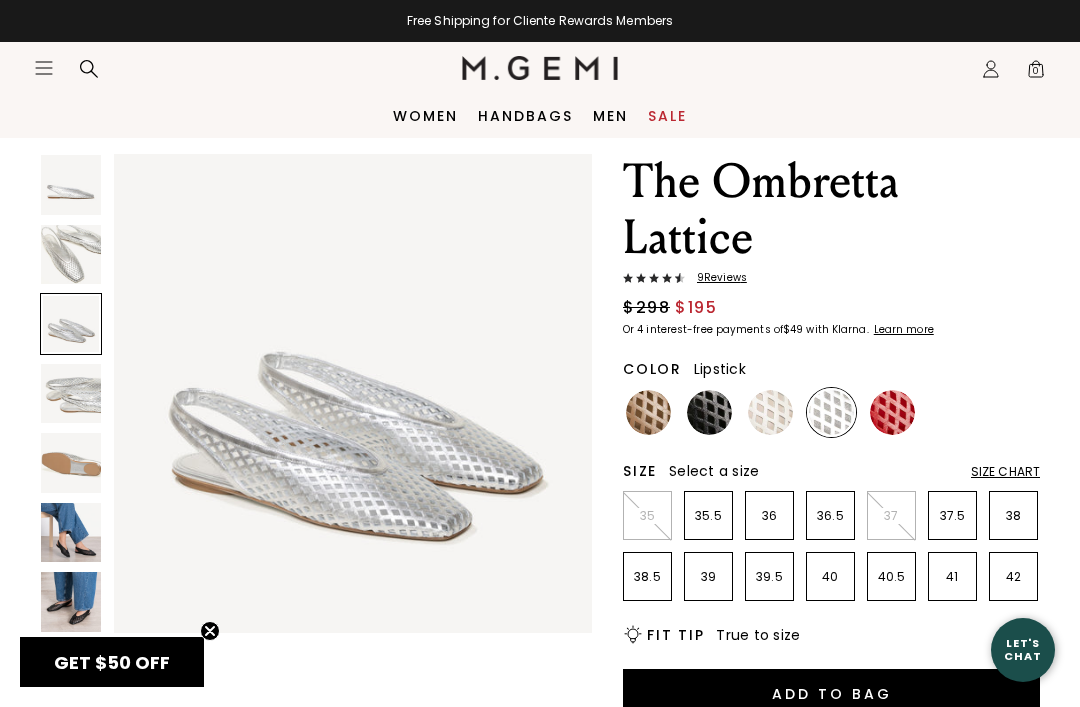click at bounding box center [892, 412] 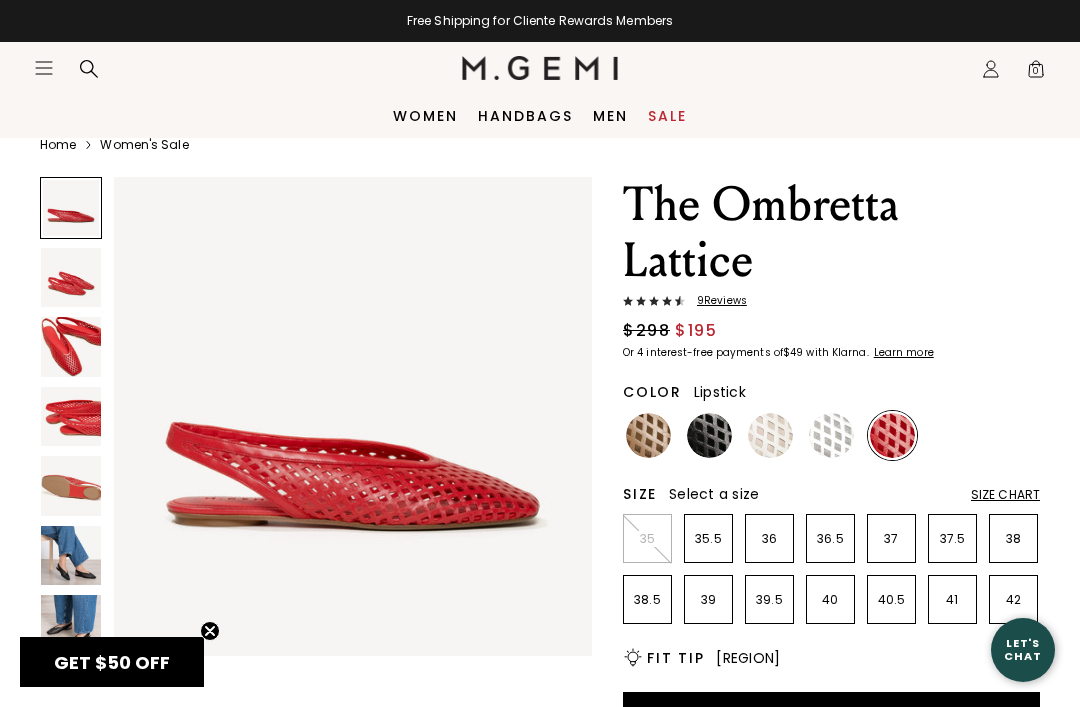 scroll, scrollTop: 0, scrollLeft: 0, axis: both 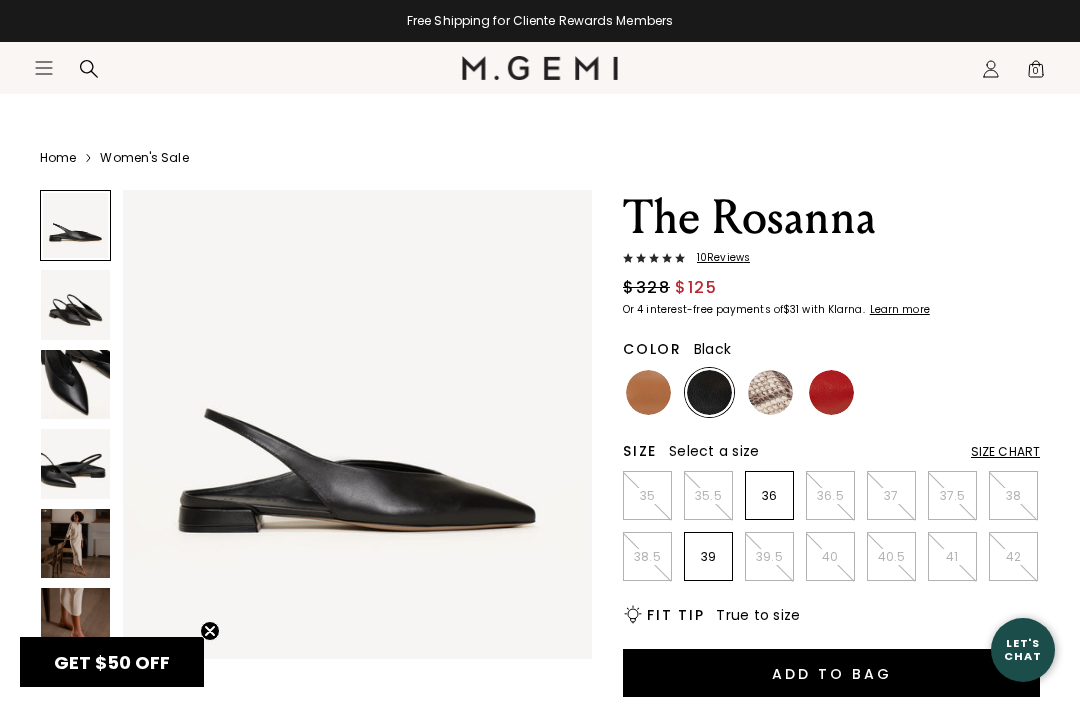 click at bounding box center (75, 622) 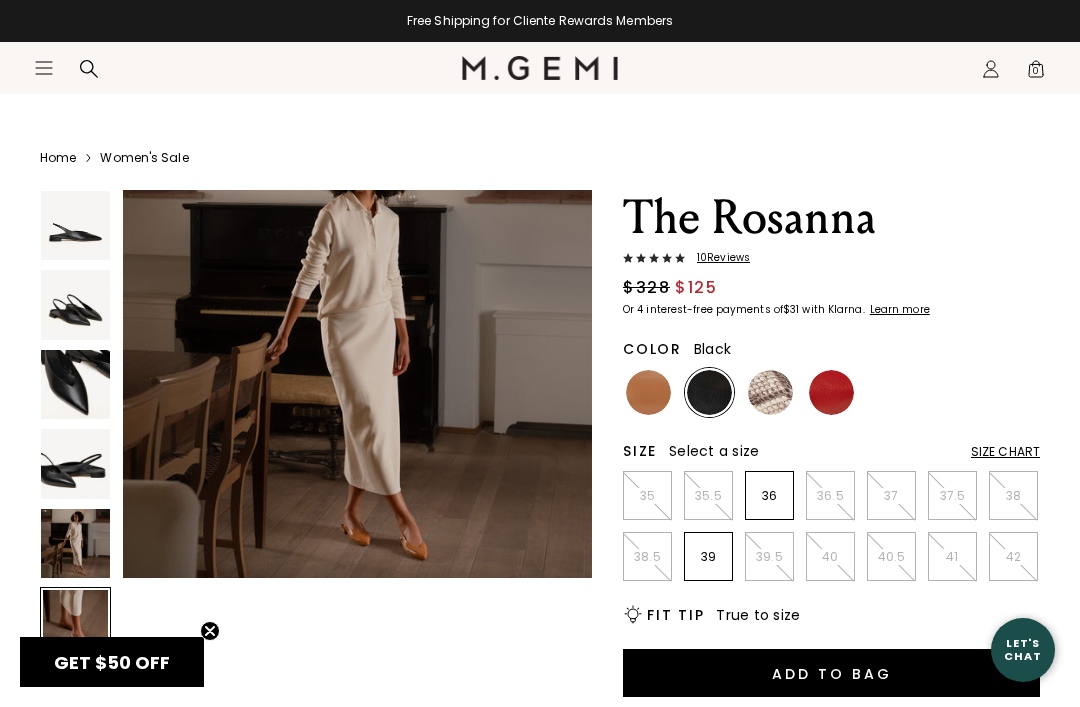scroll, scrollTop: 2443, scrollLeft: 0, axis: vertical 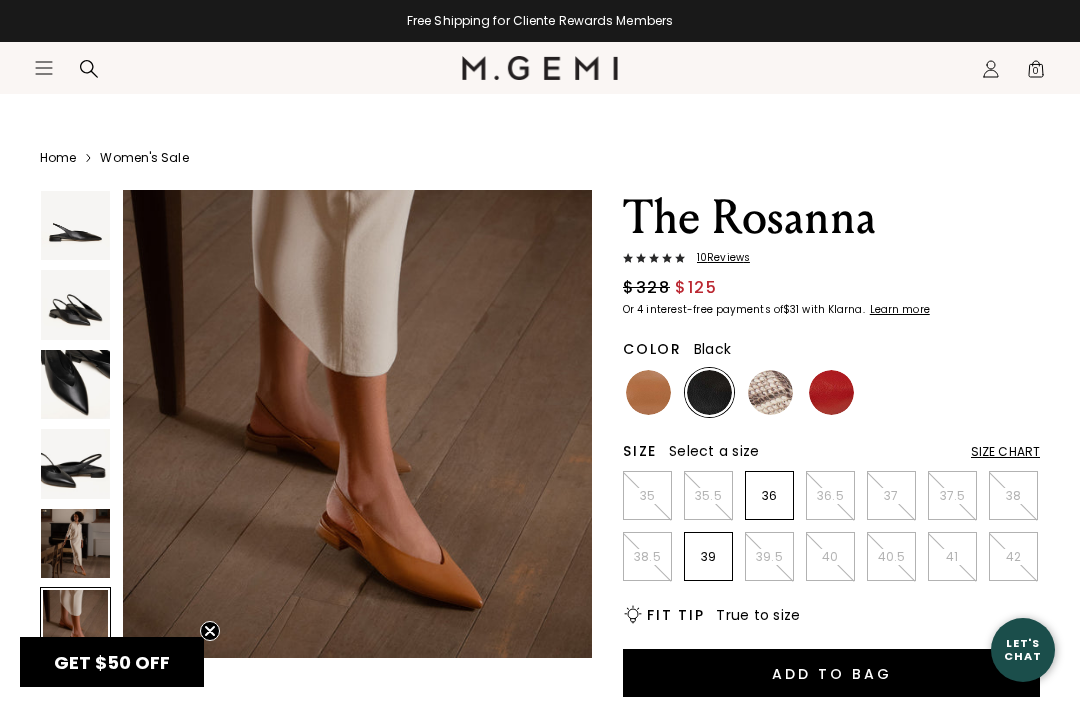 click at bounding box center [75, 543] 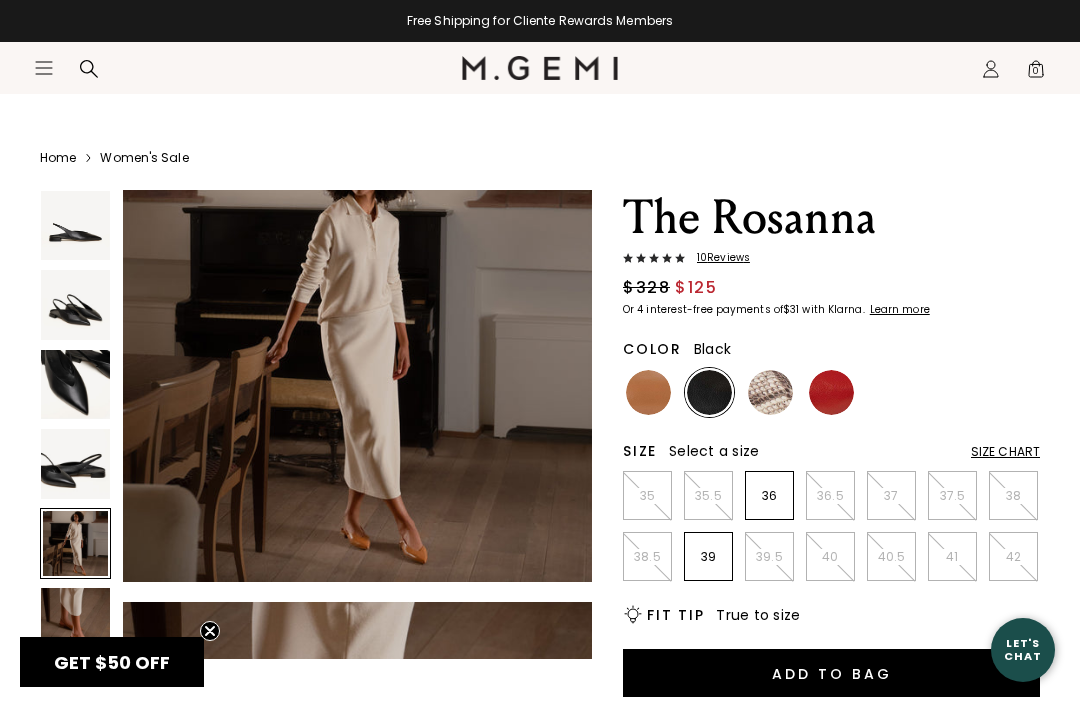 scroll, scrollTop: 1954, scrollLeft: 0, axis: vertical 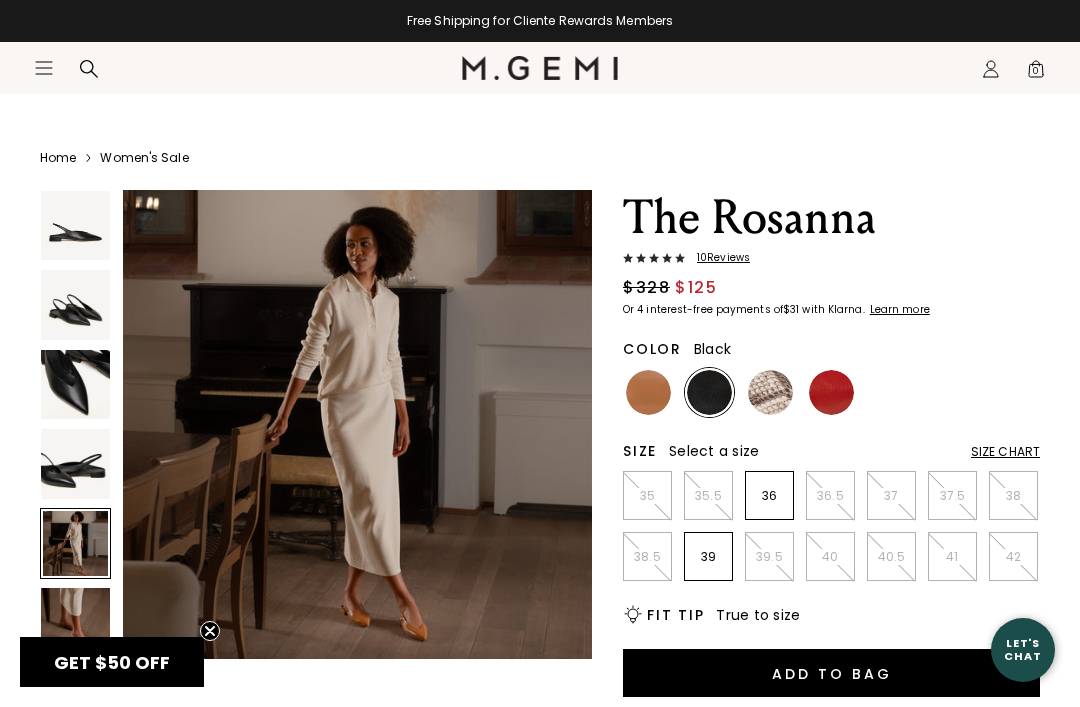 click at bounding box center (648, 392) 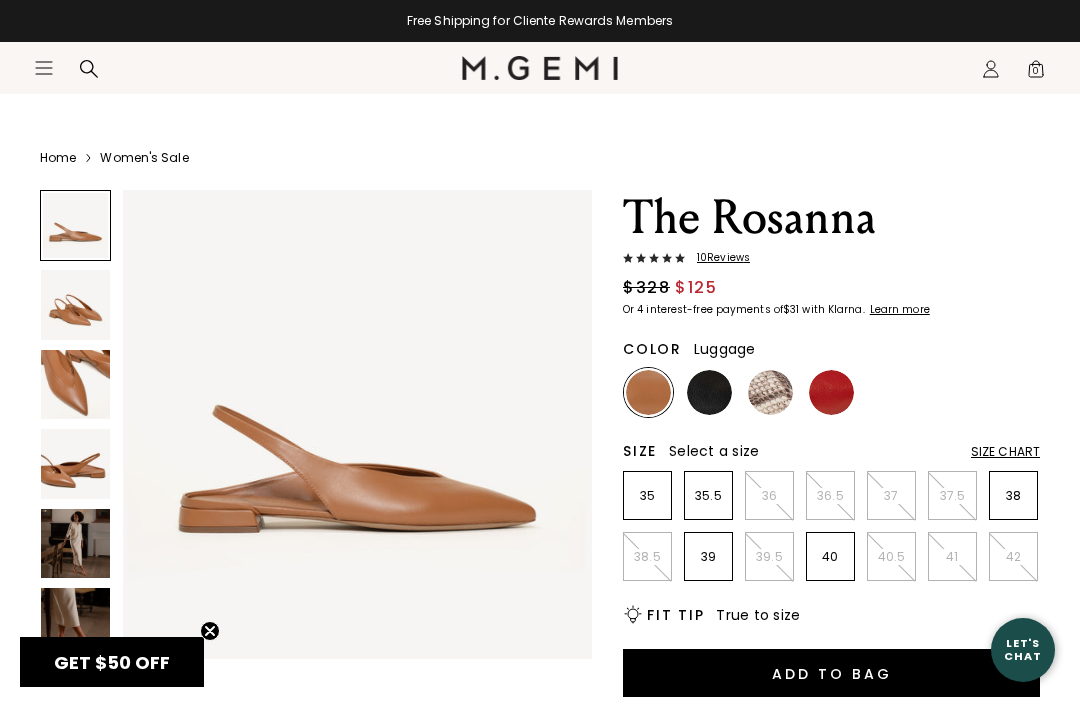 click at bounding box center [770, 392] 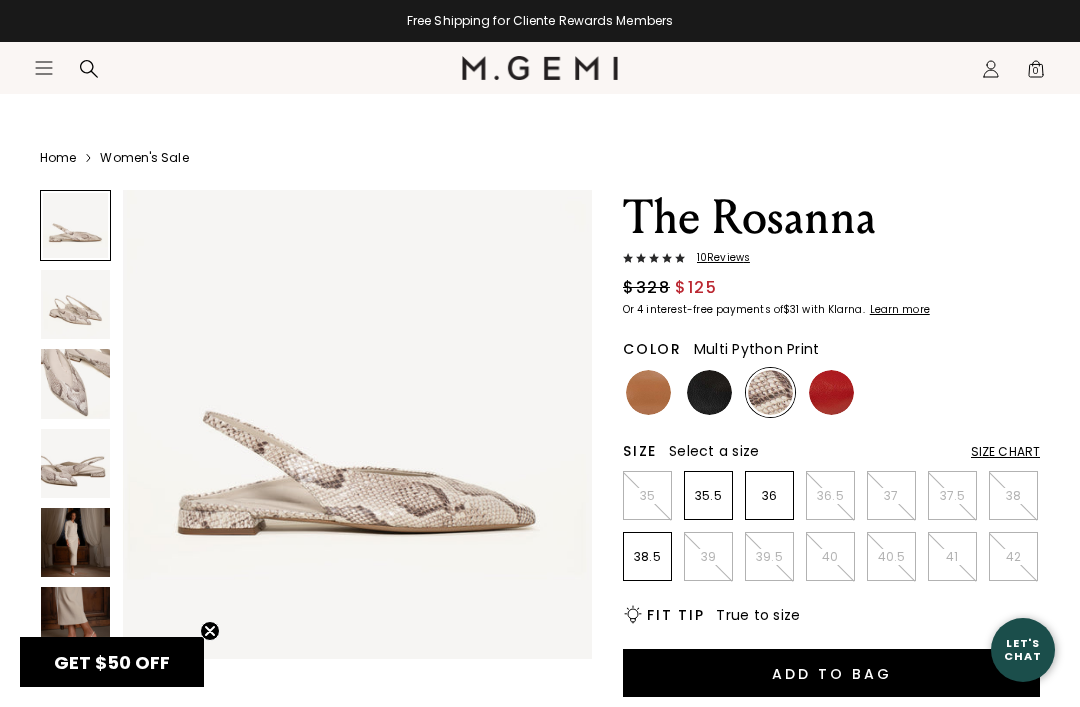 scroll, scrollTop: 0, scrollLeft: 0, axis: both 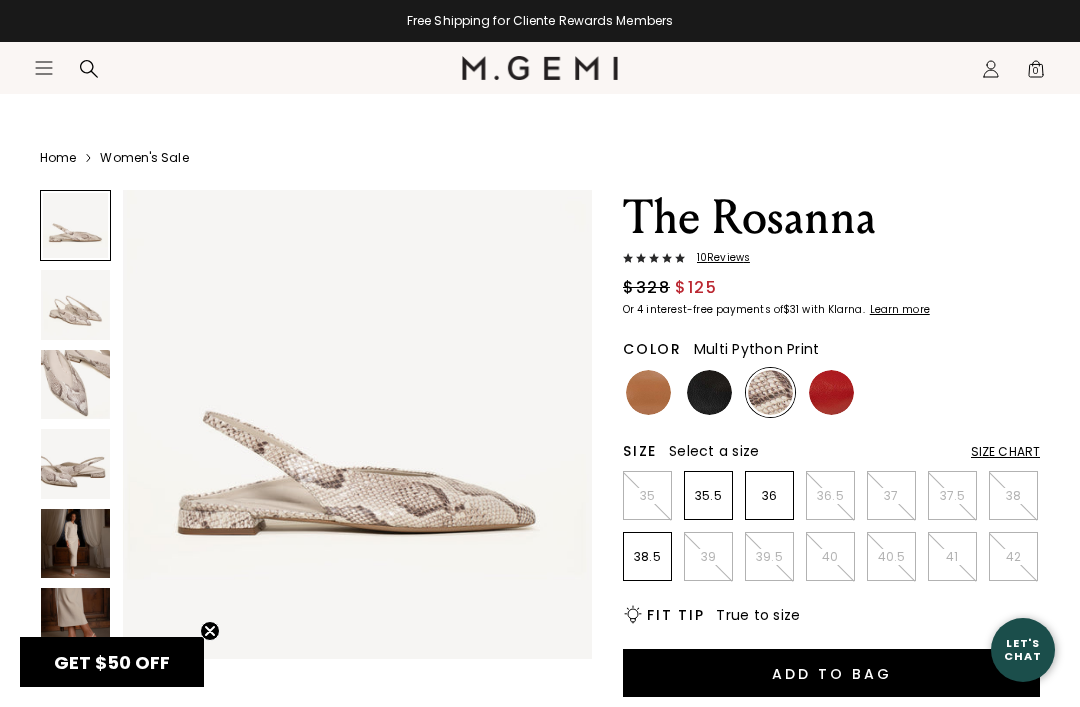 click at bounding box center [831, 392] 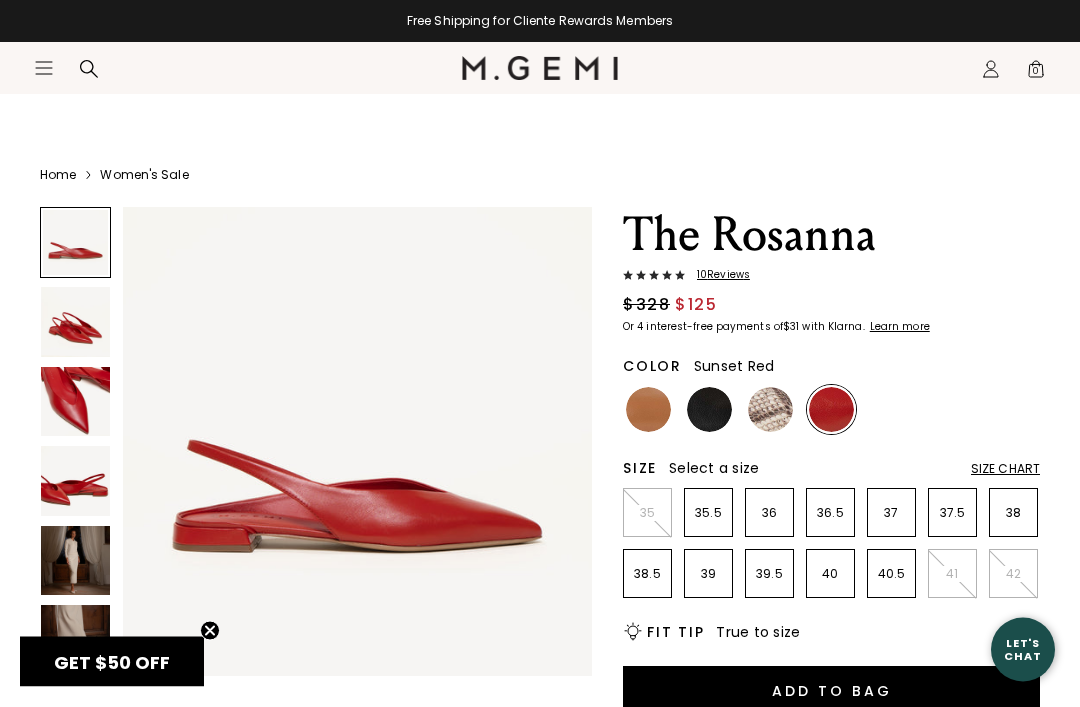 scroll, scrollTop: 0, scrollLeft: 0, axis: both 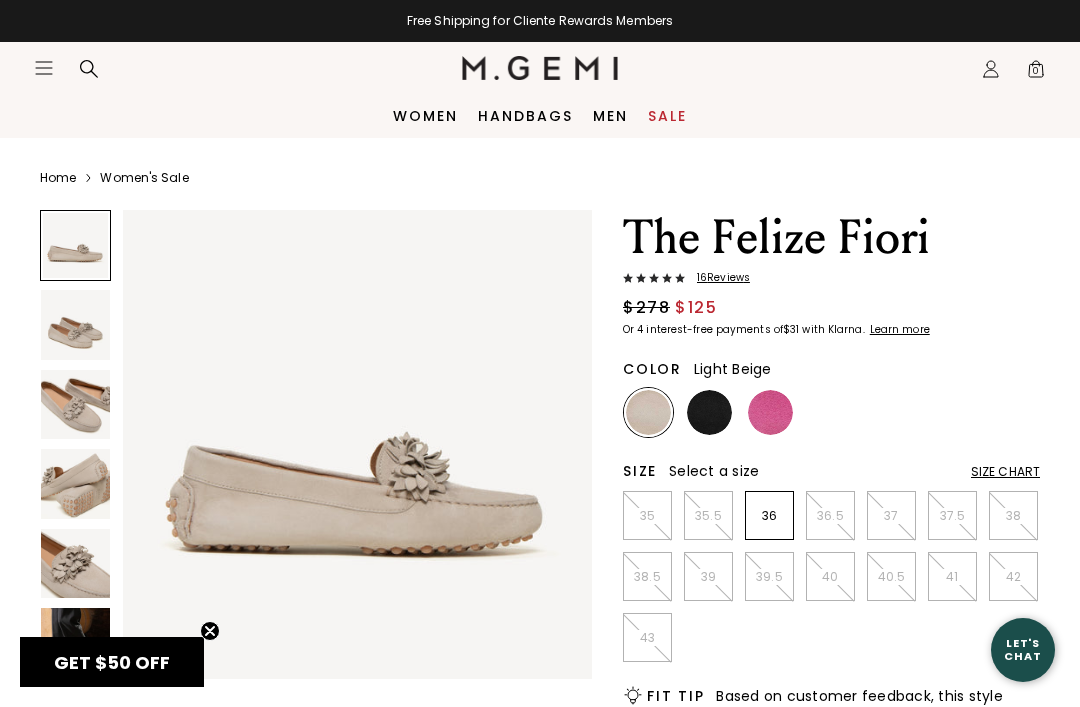 click at bounding box center [75, 563] 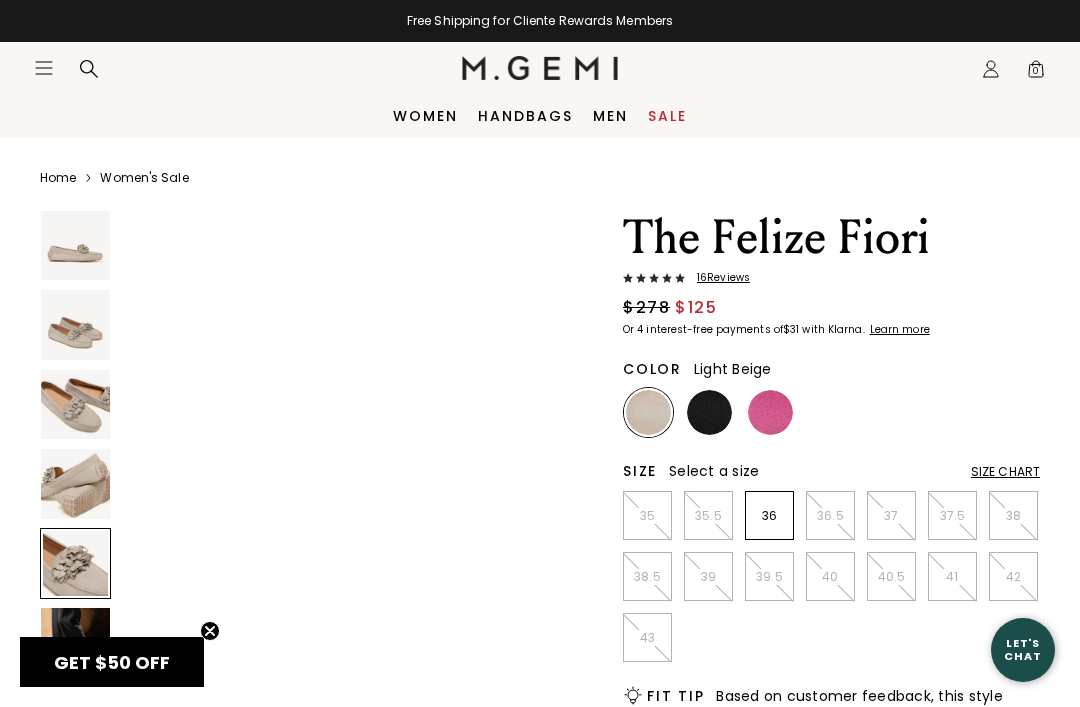 scroll, scrollTop: 1954, scrollLeft: 0, axis: vertical 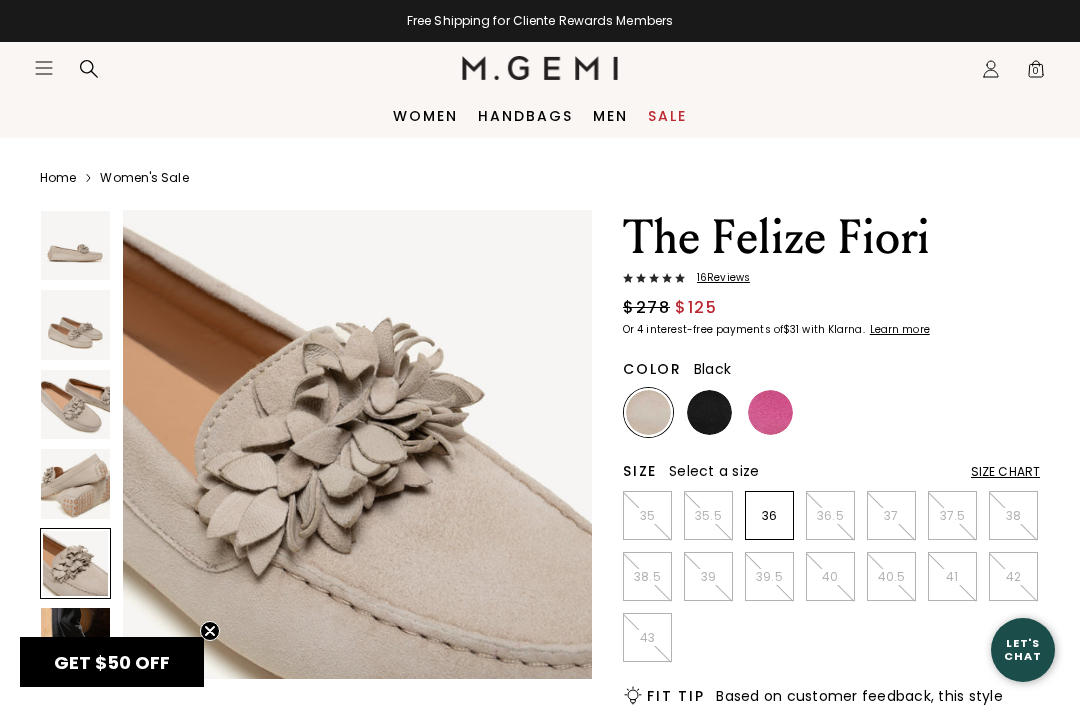 click at bounding box center [709, 412] 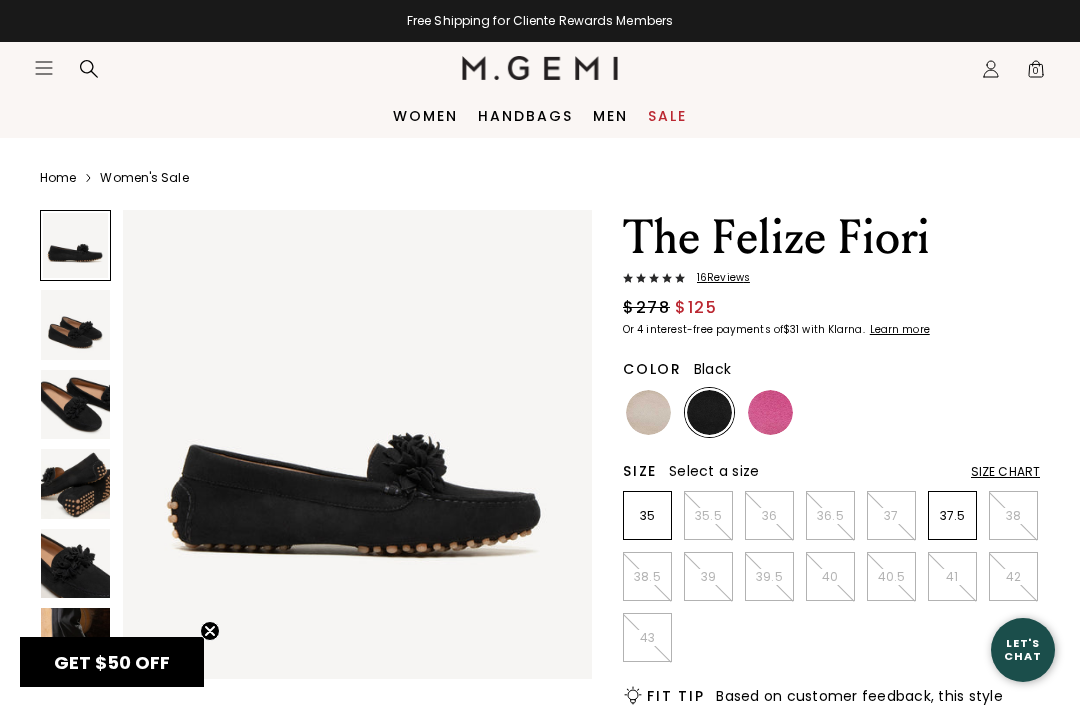 click at bounding box center (75, 563) 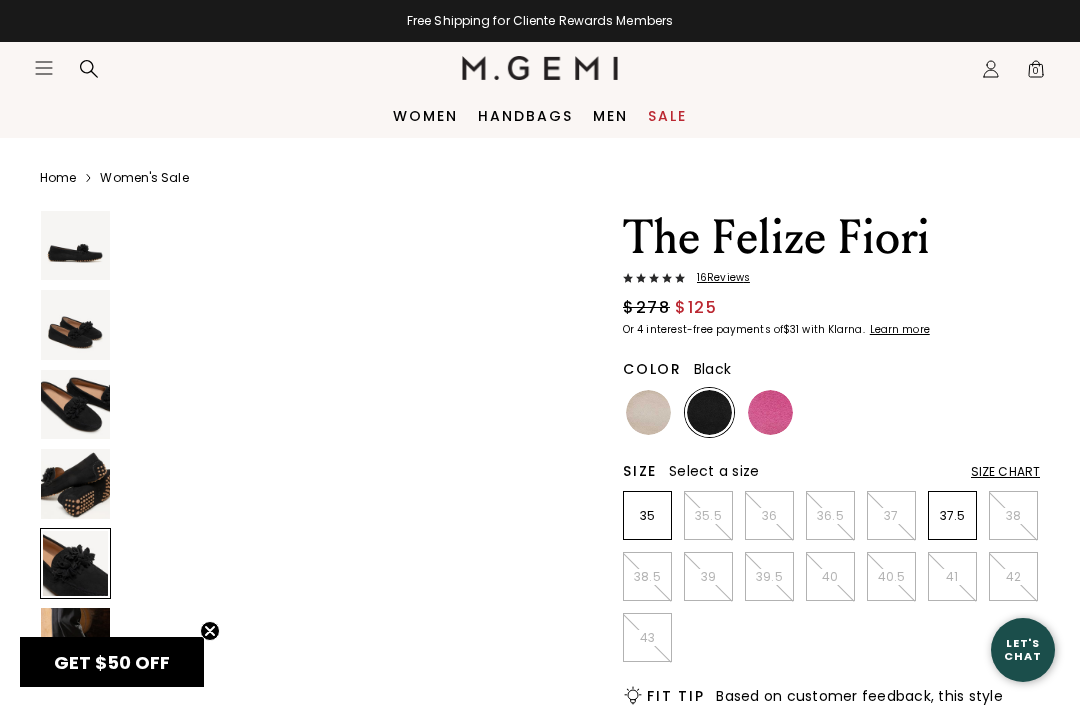 scroll, scrollTop: 1954, scrollLeft: 0, axis: vertical 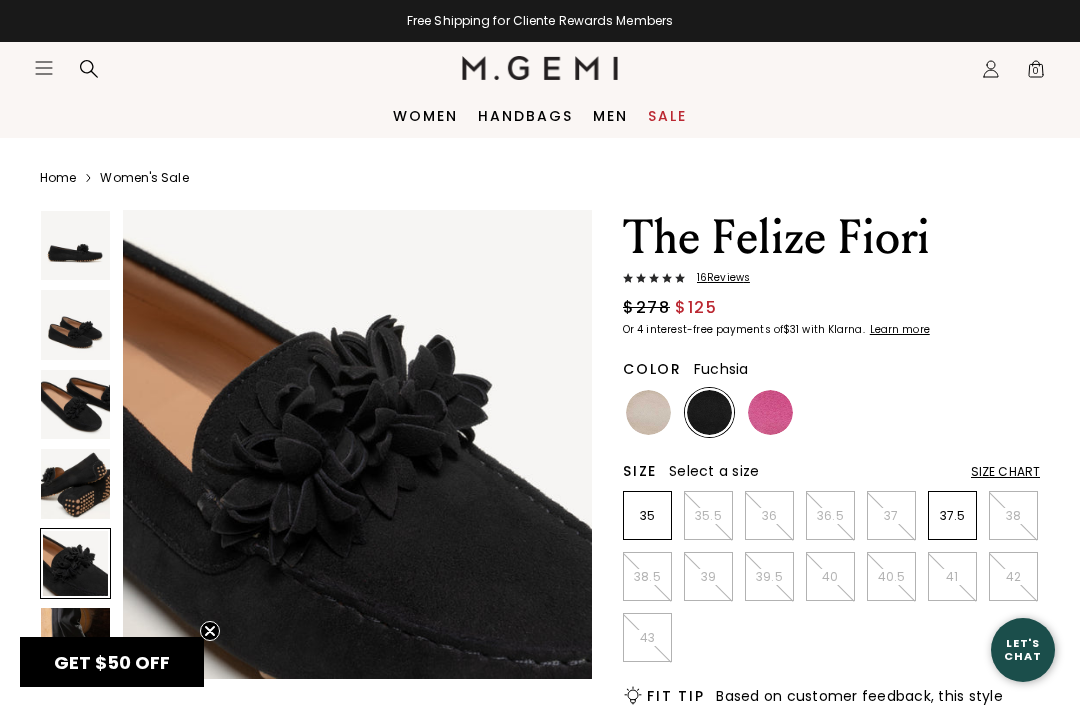 click at bounding box center (770, 412) 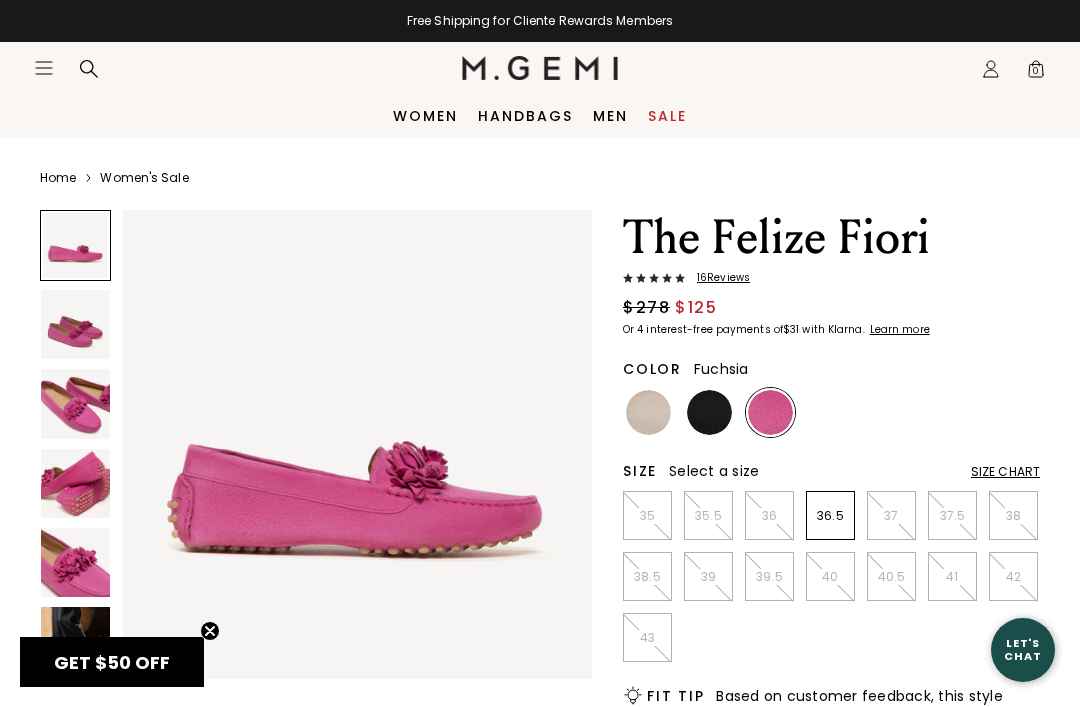 scroll, scrollTop: 0, scrollLeft: 0, axis: both 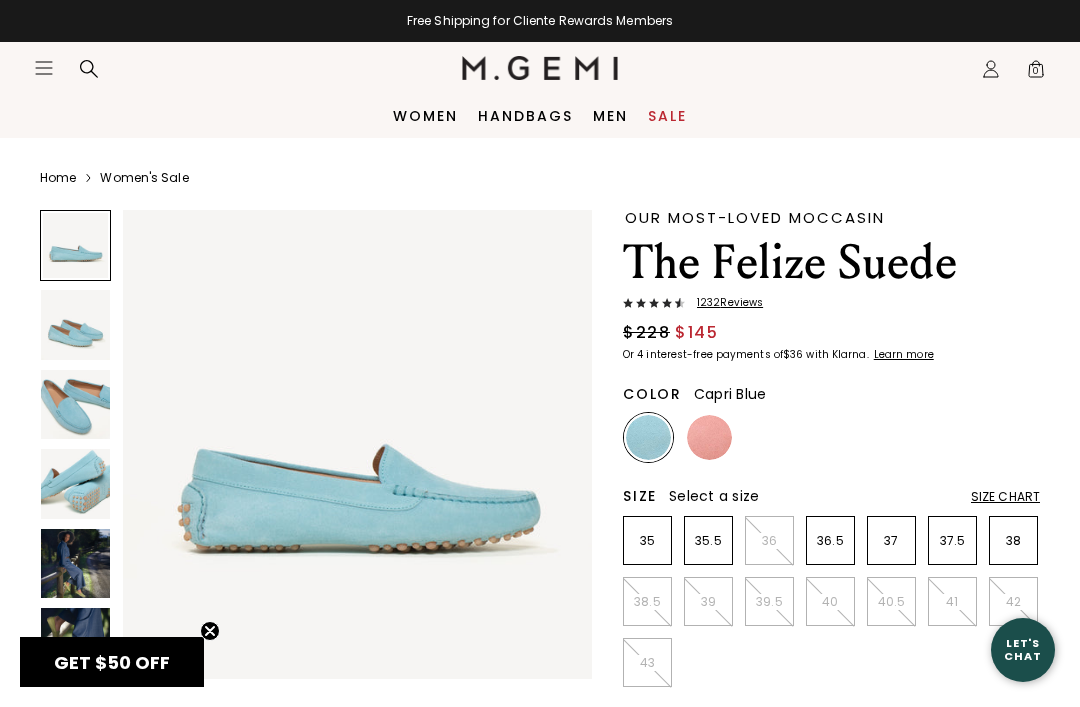 click at bounding box center (709, 437) 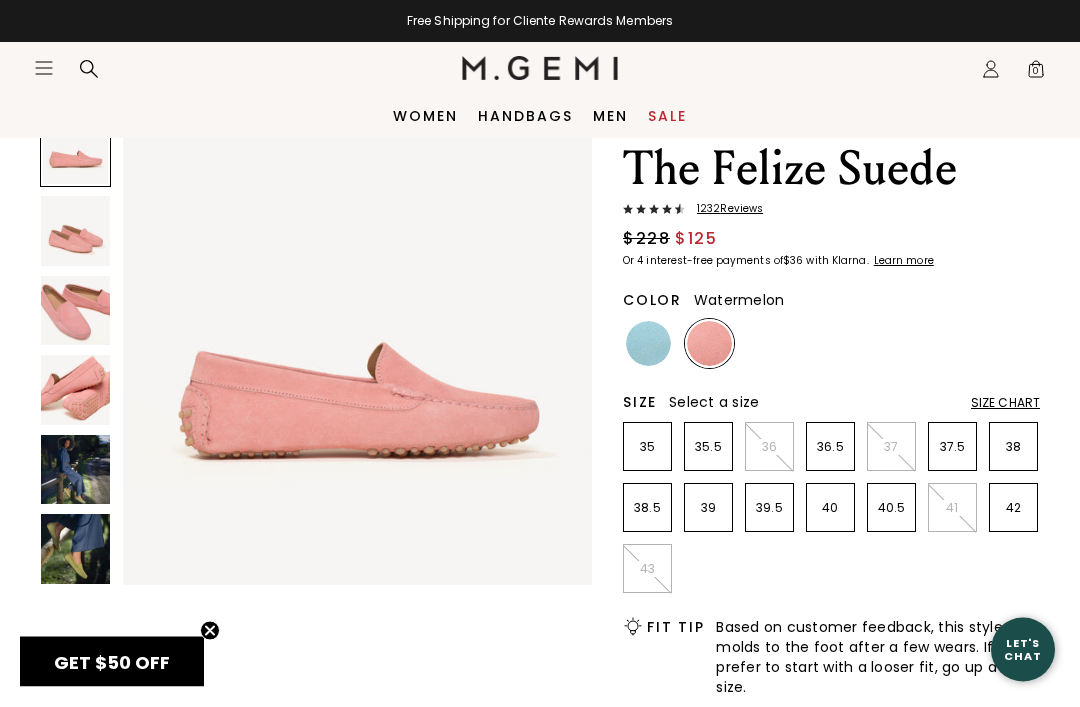 scroll, scrollTop: 94, scrollLeft: 0, axis: vertical 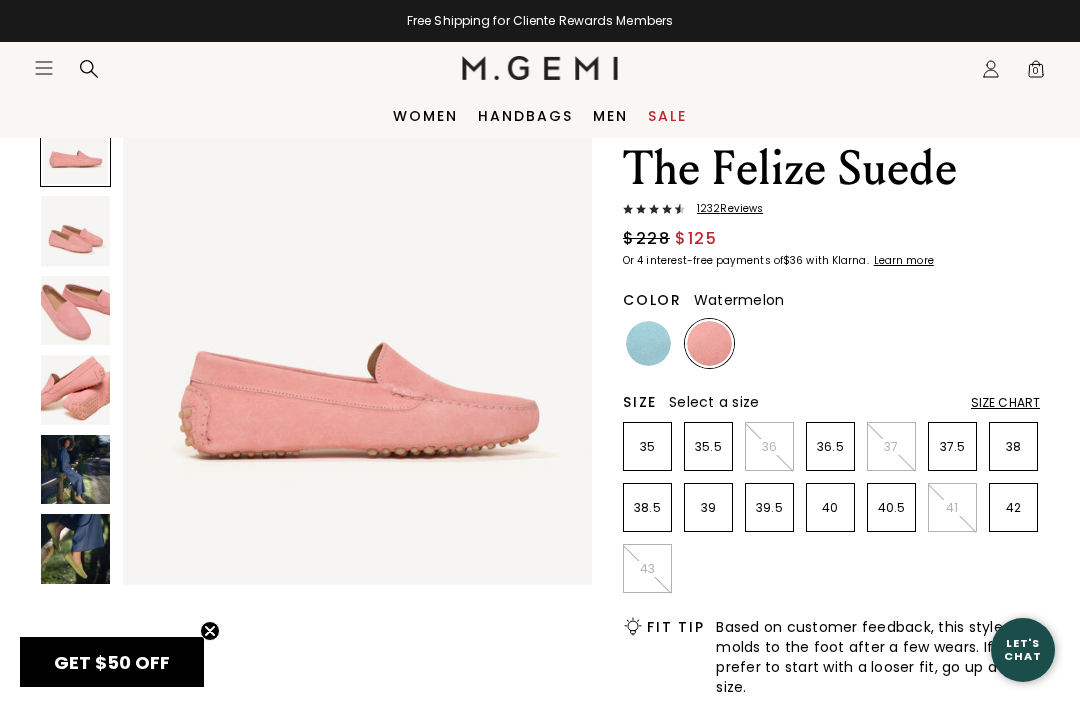 click at bounding box center (75, 310) 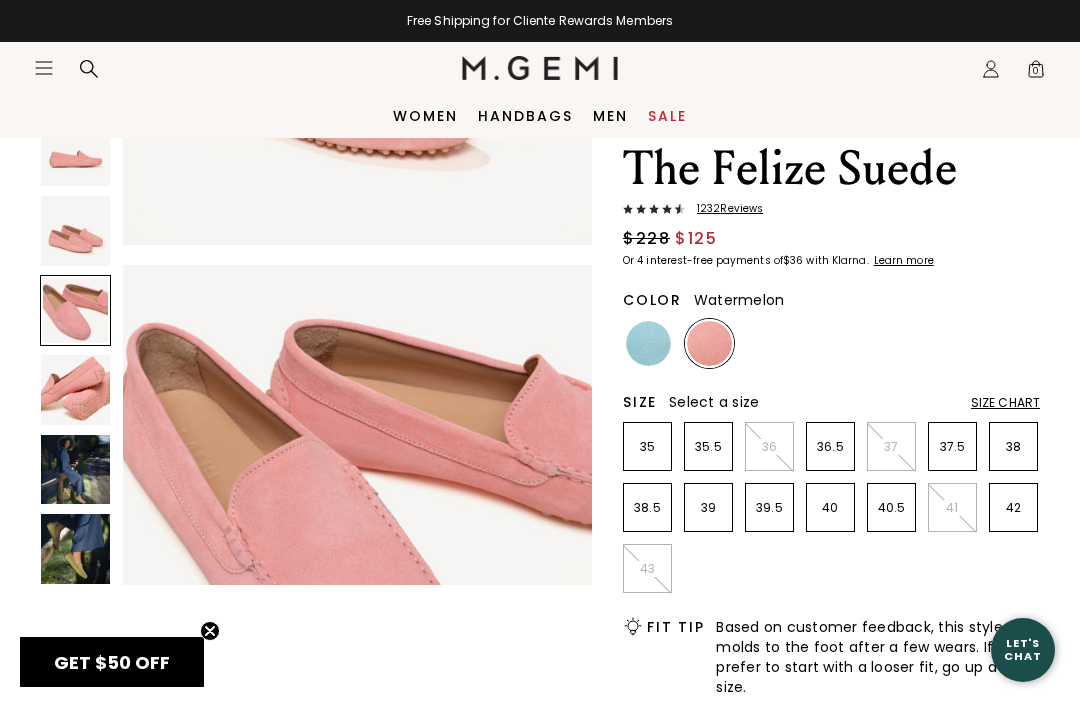 scroll, scrollTop: 977, scrollLeft: 0, axis: vertical 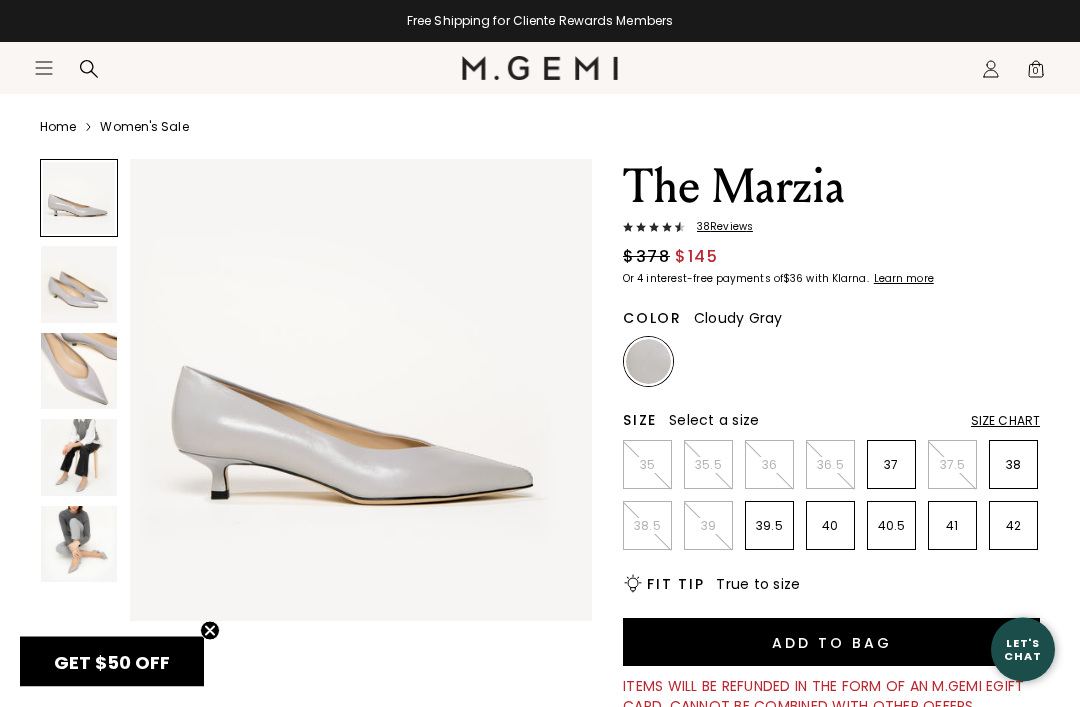 click at bounding box center [79, 545] 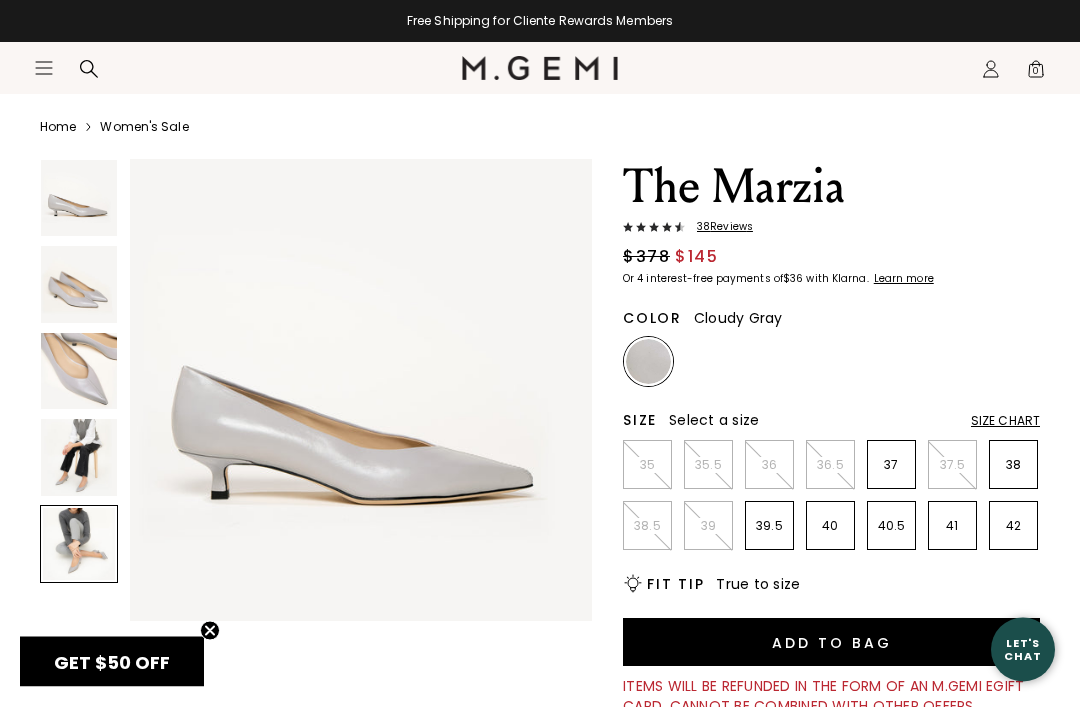 scroll, scrollTop: 51, scrollLeft: 0, axis: vertical 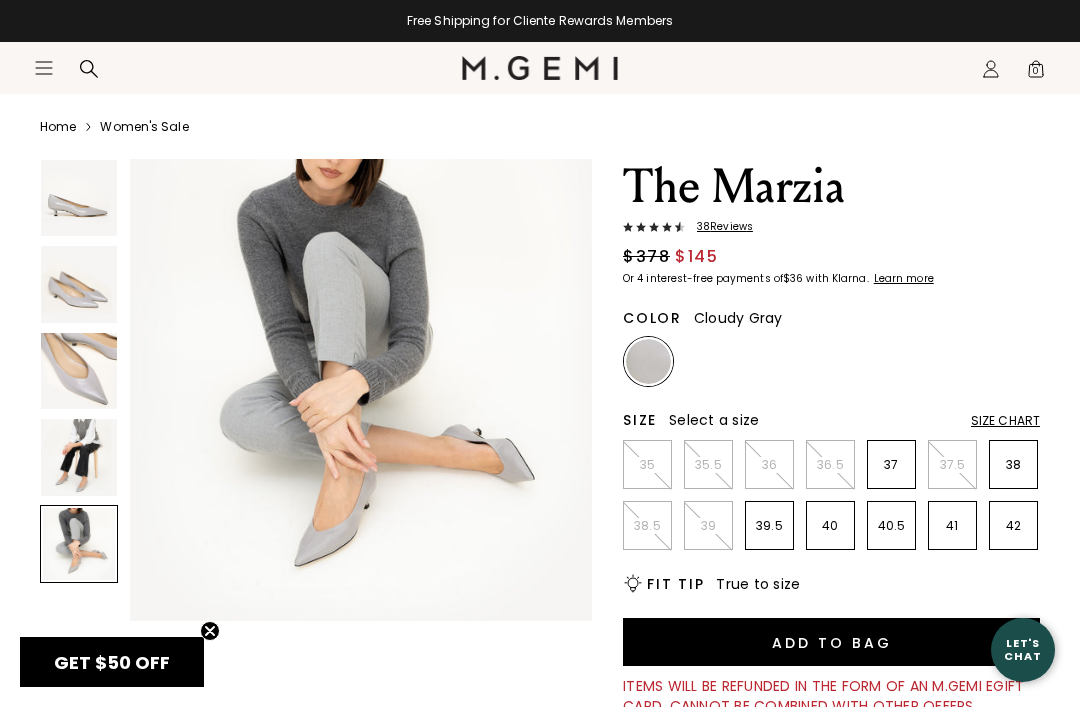 click at bounding box center (79, 457) 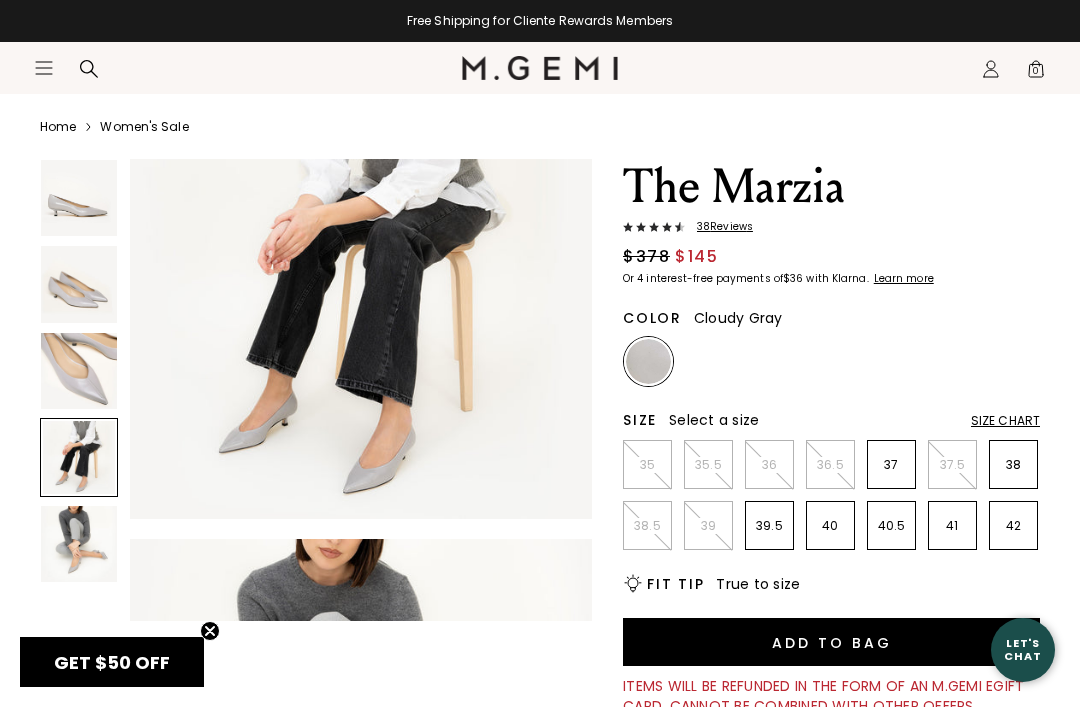 scroll, scrollTop: 1445, scrollLeft: 0, axis: vertical 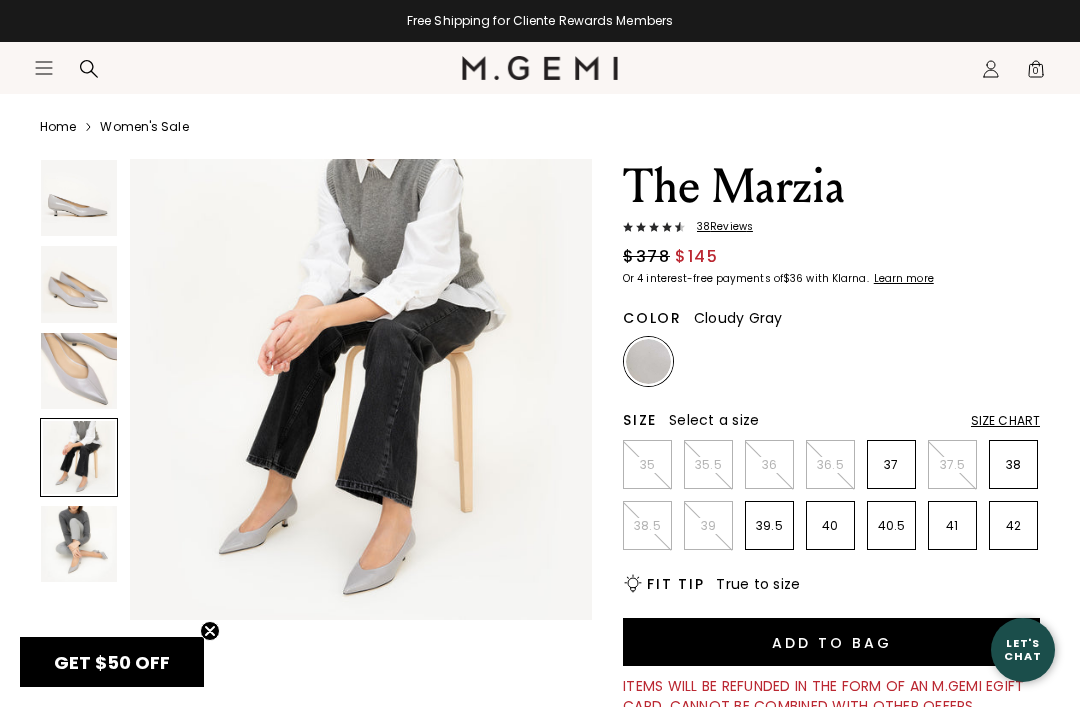 click at bounding box center (79, 371) 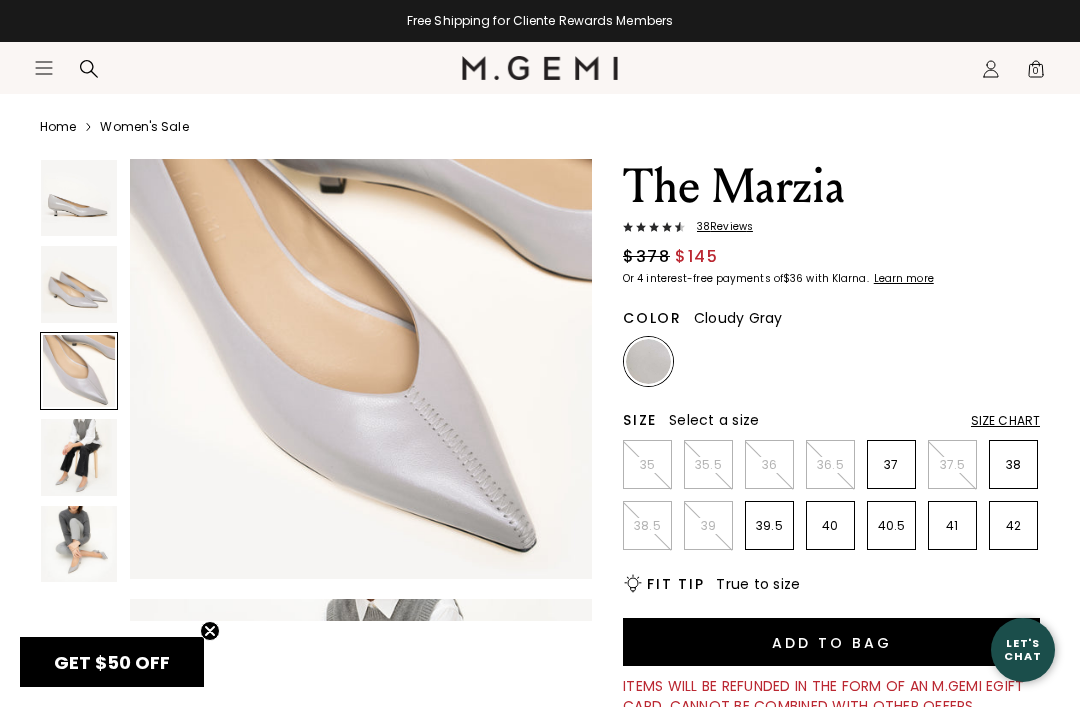 scroll, scrollTop: 963, scrollLeft: 0, axis: vertical 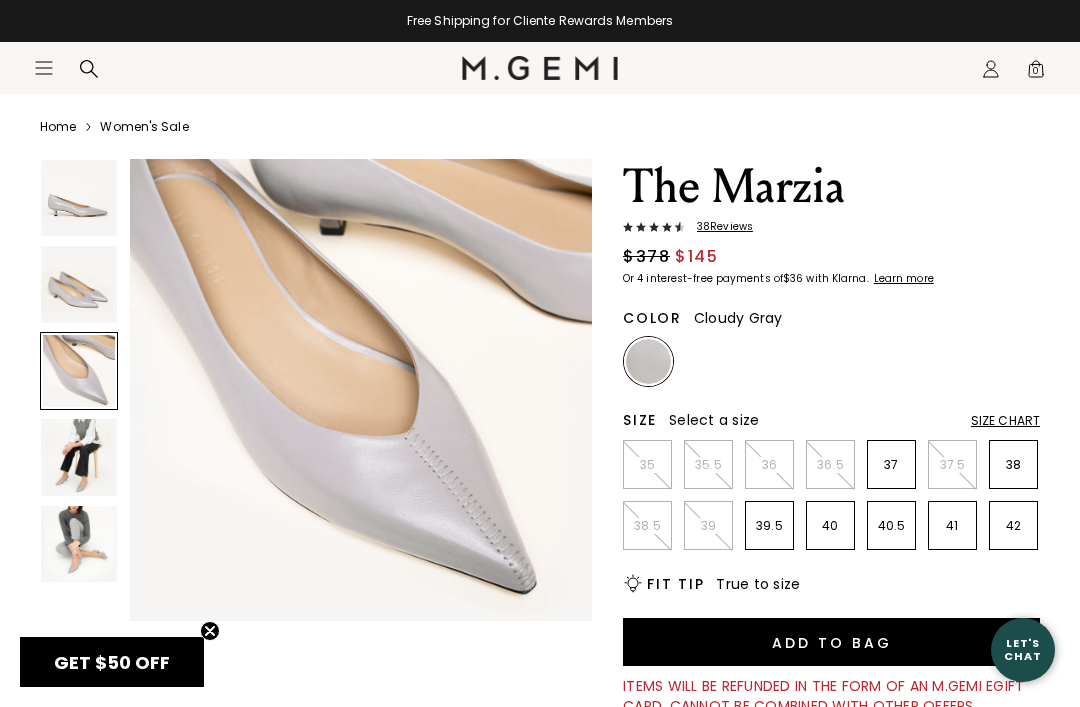 click at bounding box center [79, 284] 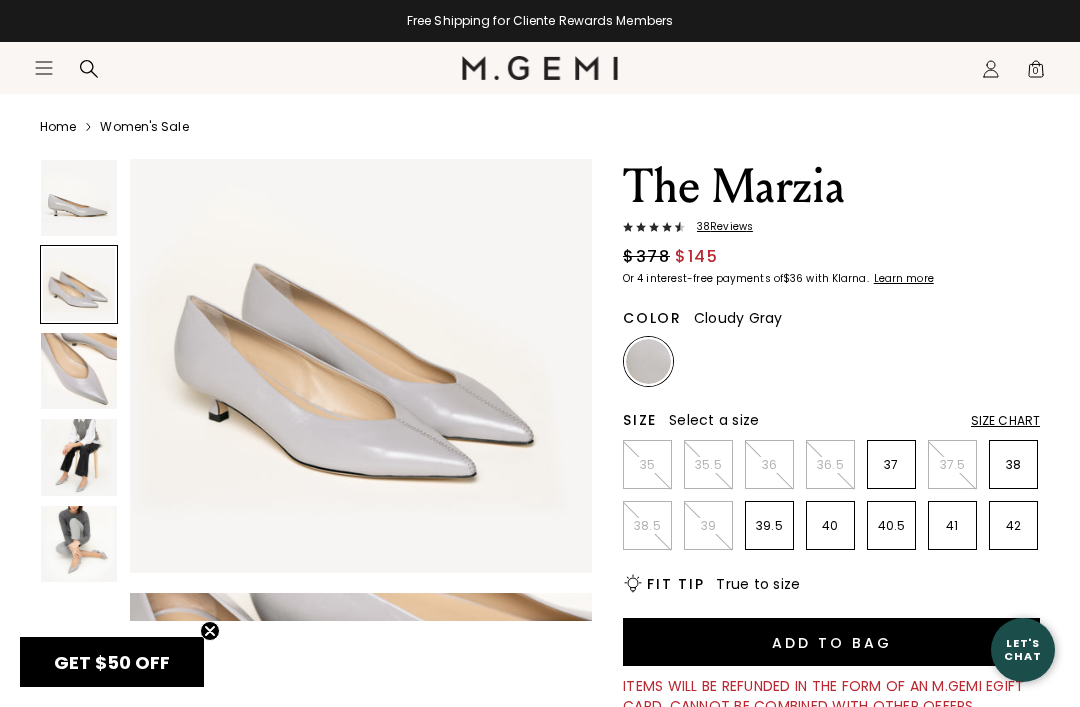 scroll, scrollTop: 482, scrollLeft: 0, axis: vertical 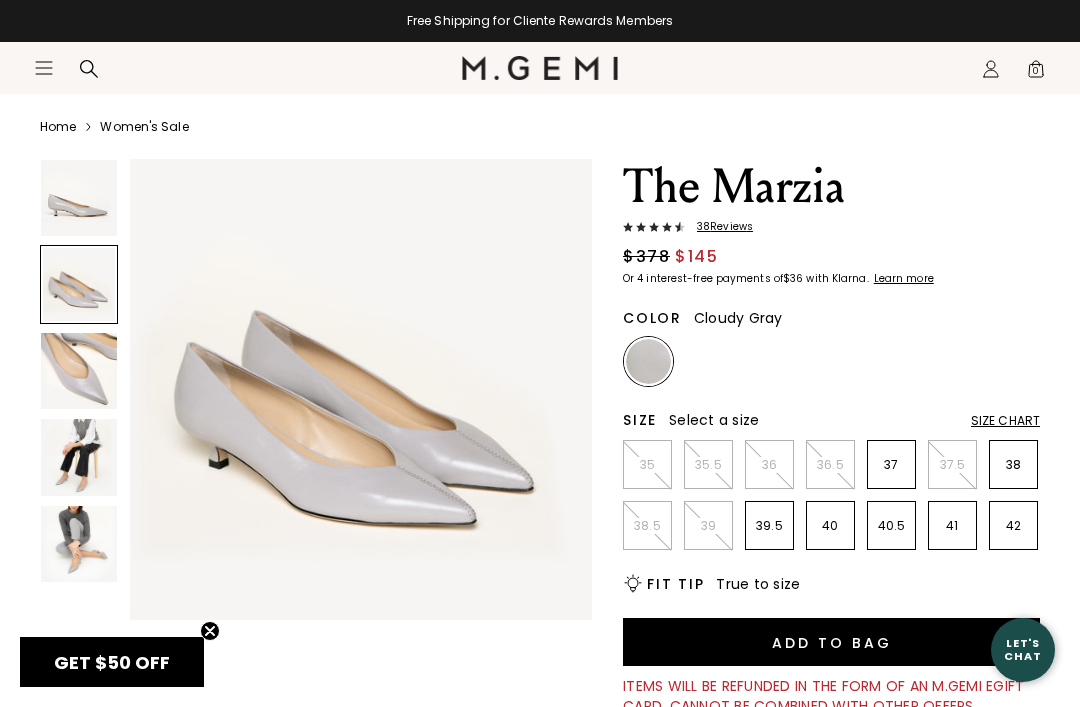 click at bounding box center [79, 198] 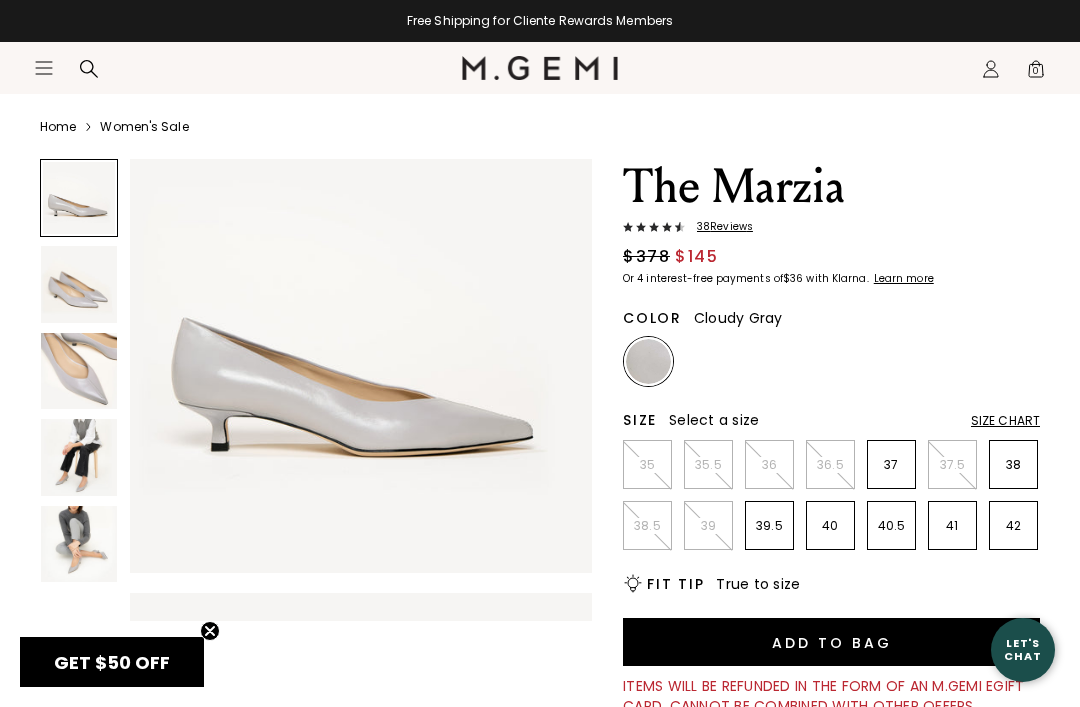 scroll, scrollTop: 0, scrollLeft: 0, axis: both 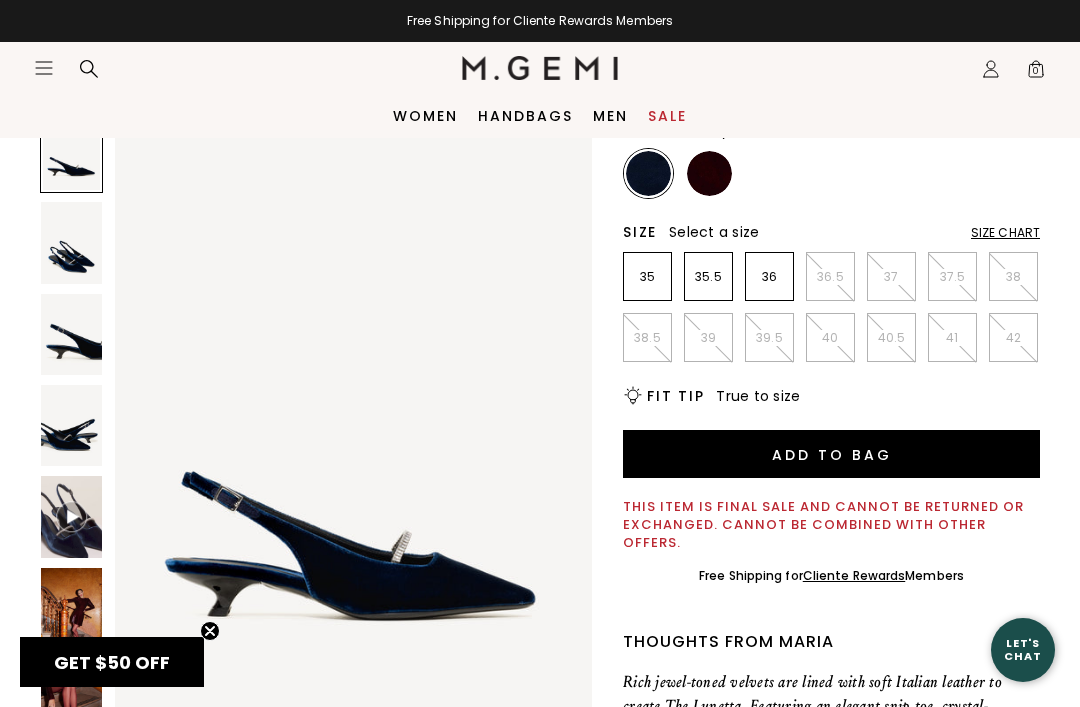 click at bounding box center [71, 699] 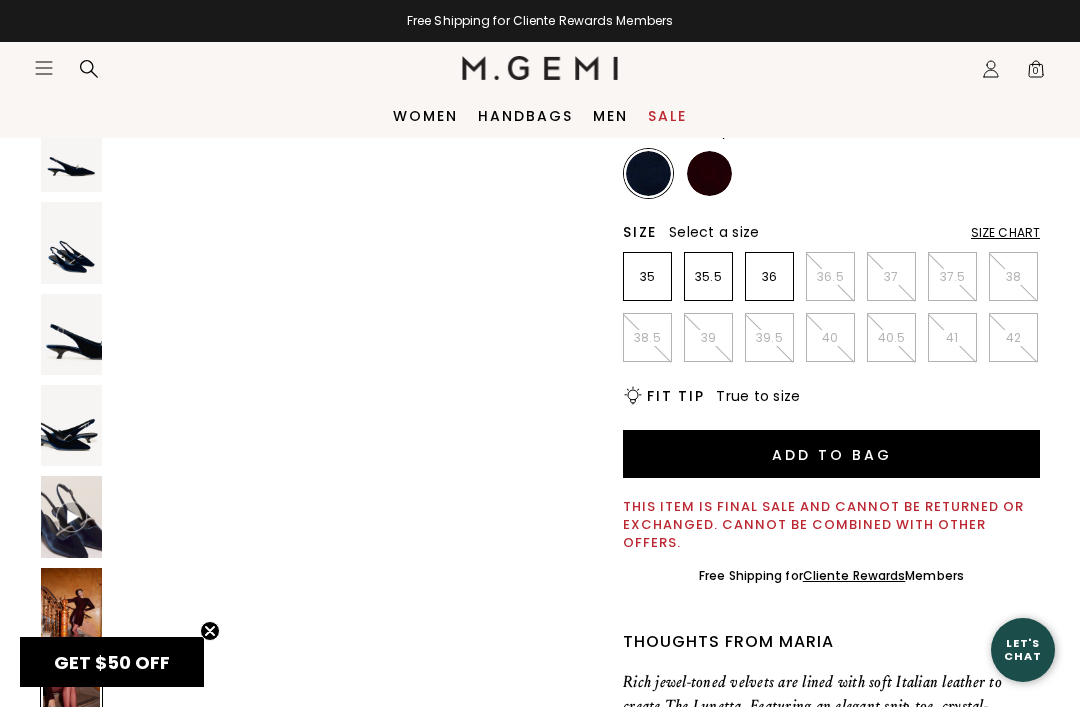 scroll, scrollTop: 3936, scrollLeft: 0, axis: vertical 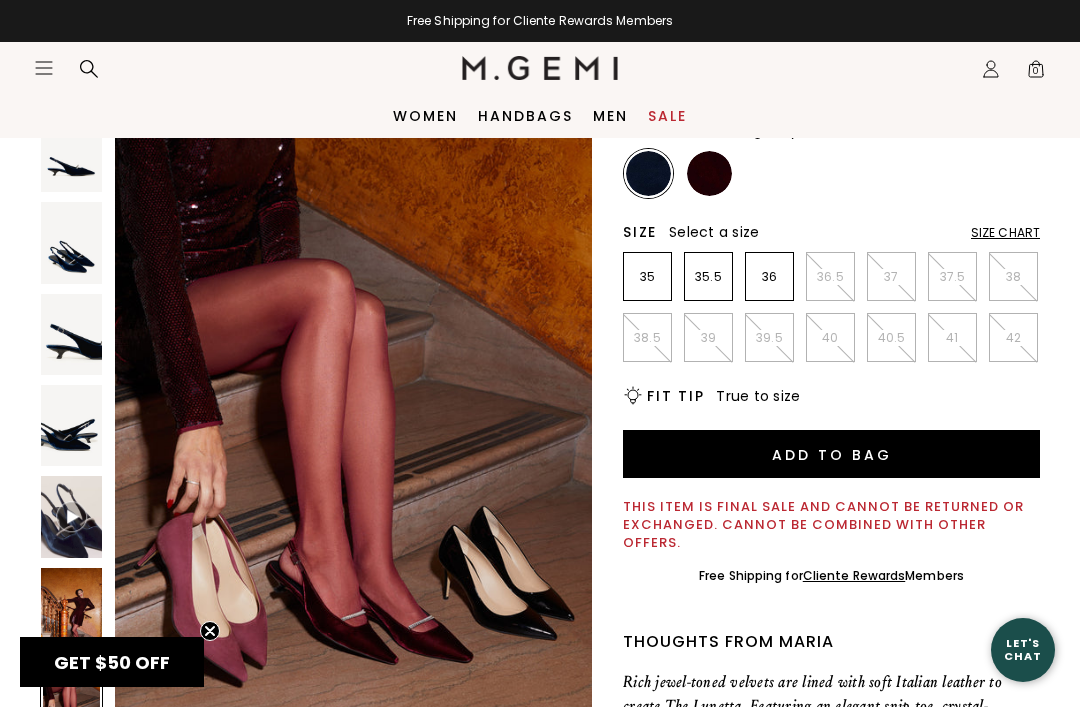 click at bounding box center (709, 173) 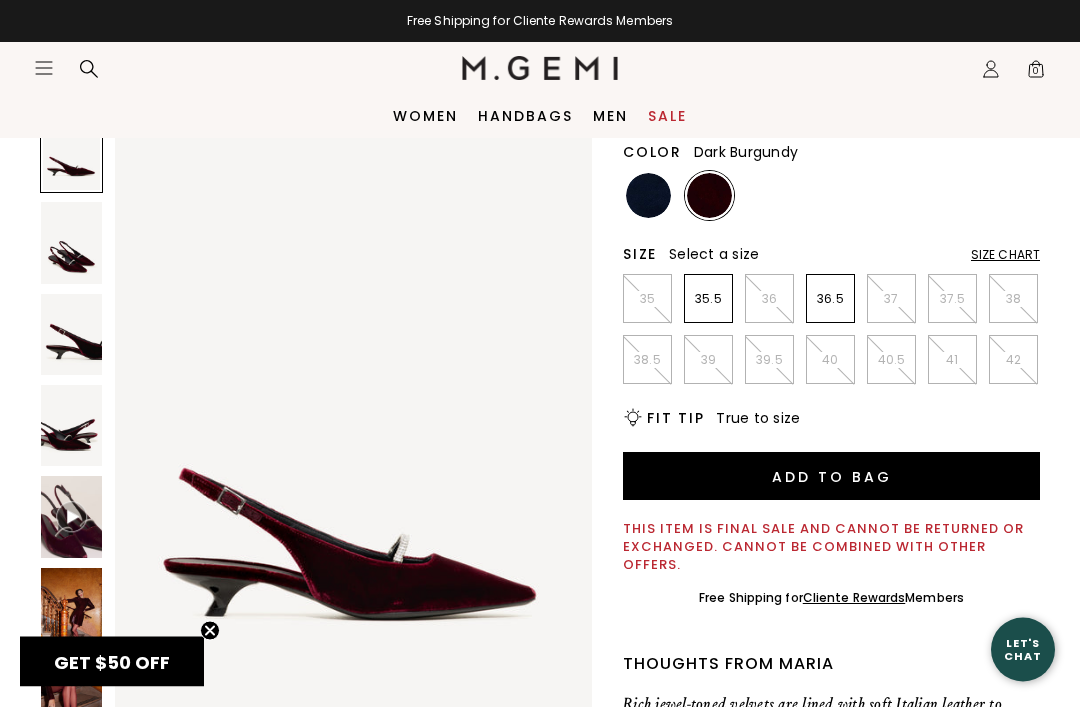 scroll, scrollTop: 0, scrollLeft: 0, axis: both 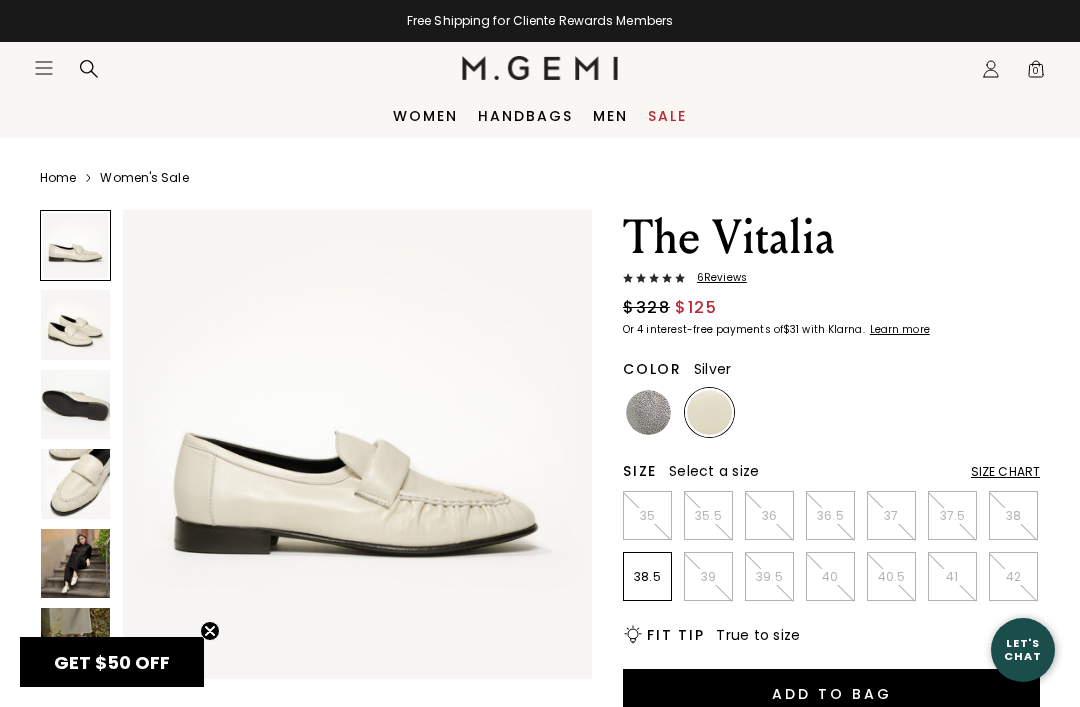 click at bounding box center [648, 412] 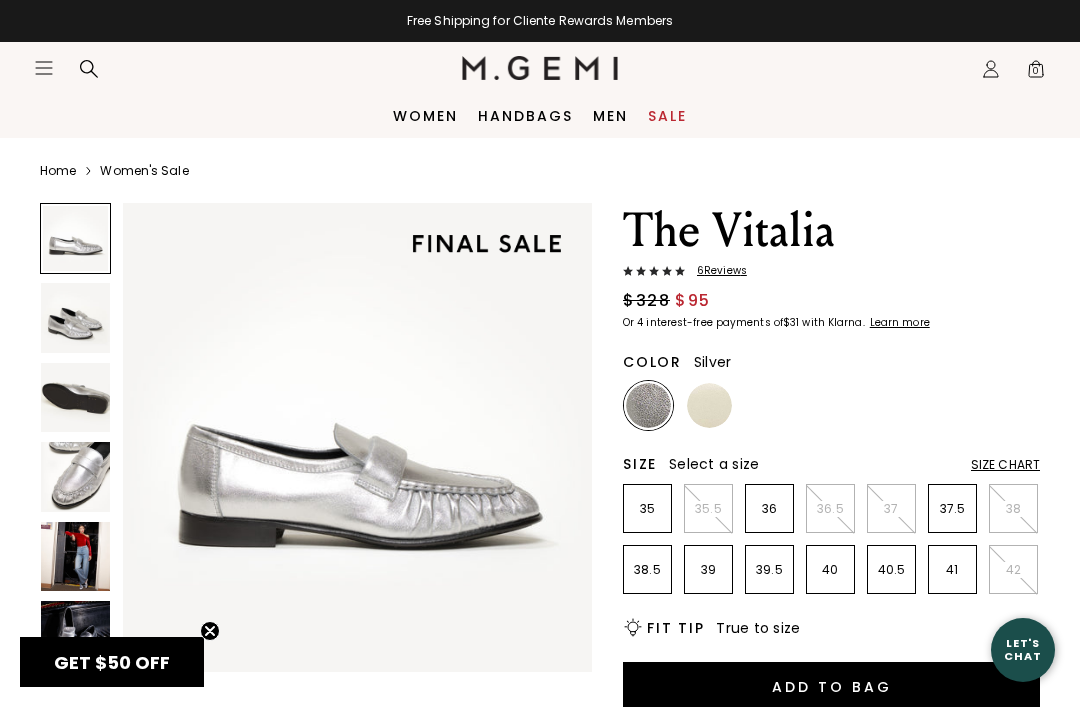 scroll, scrollTop: 0, scrollLeft: 0, axis: both 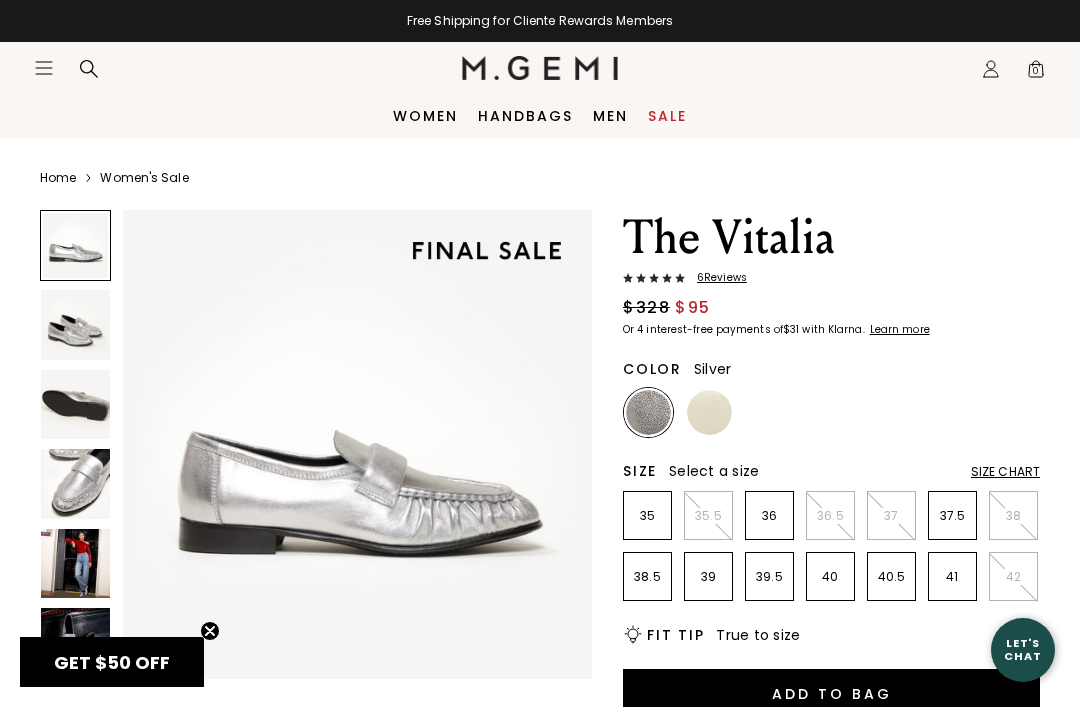 click on "Women" at bounding box center (425, 116) 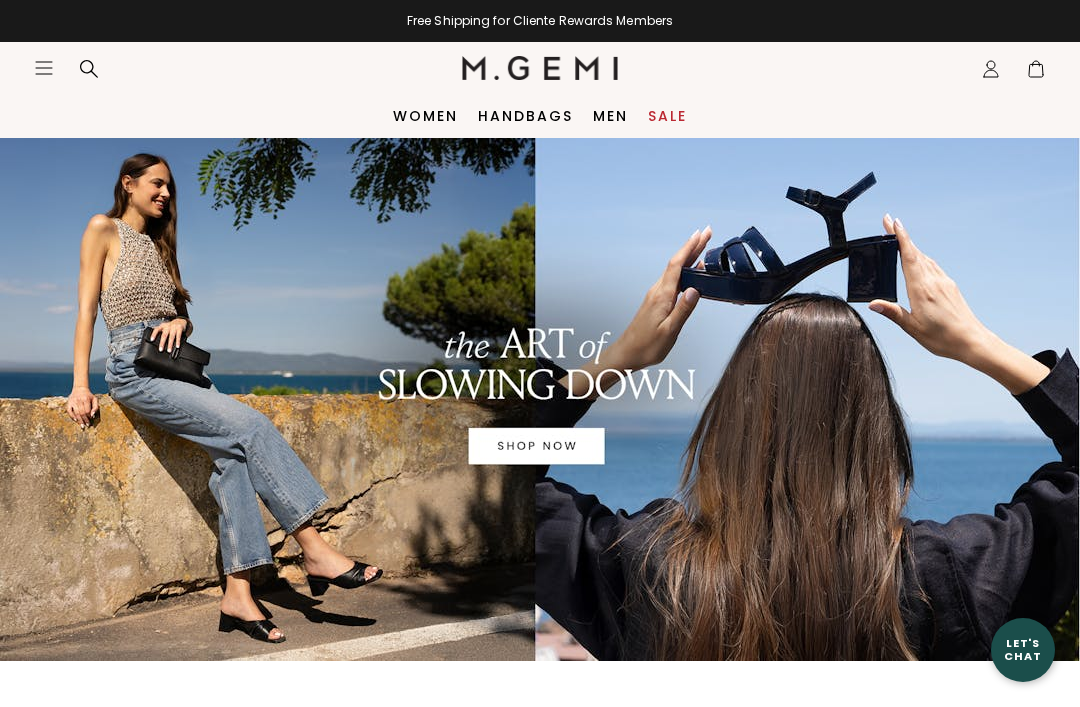 scroll, scrollTop: 0, scrollLeft: 0, axis: both 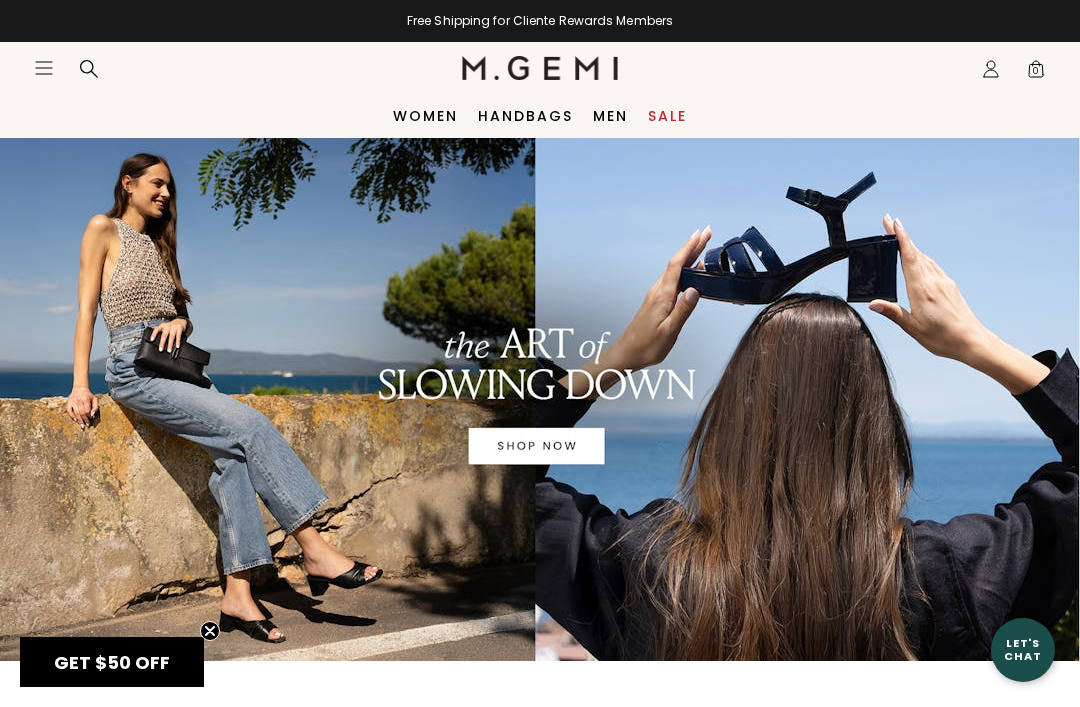 click on "Women" at bounding box center (425, 116) 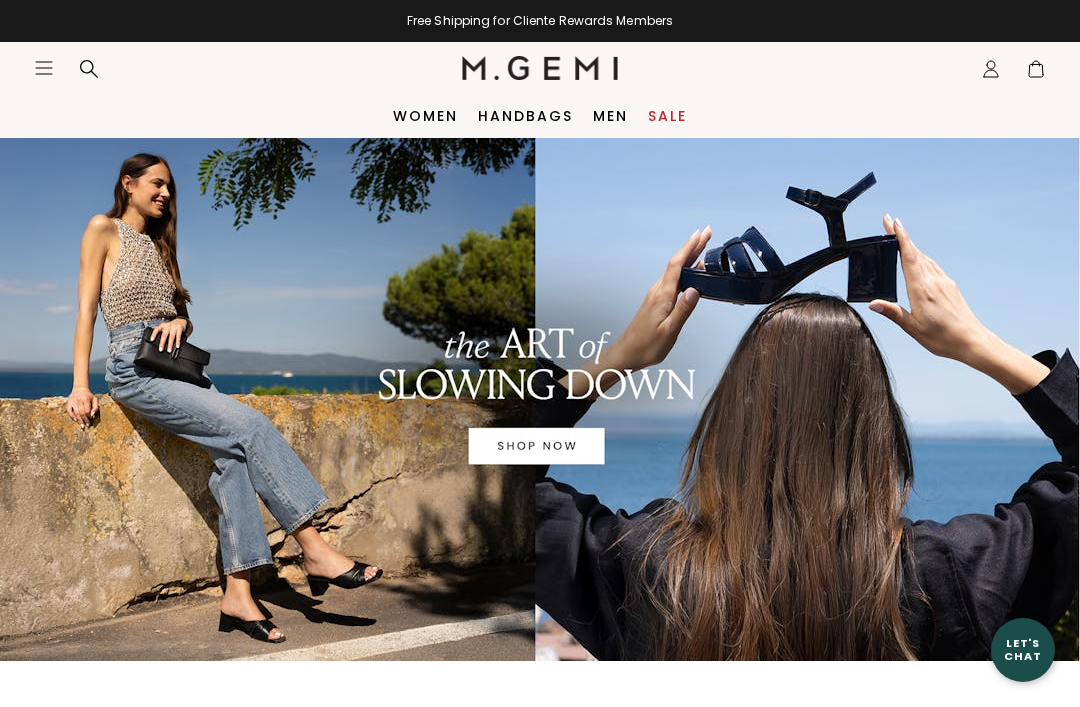 scroll, scrollTop: 0, scrollLeft: 0, axis: both 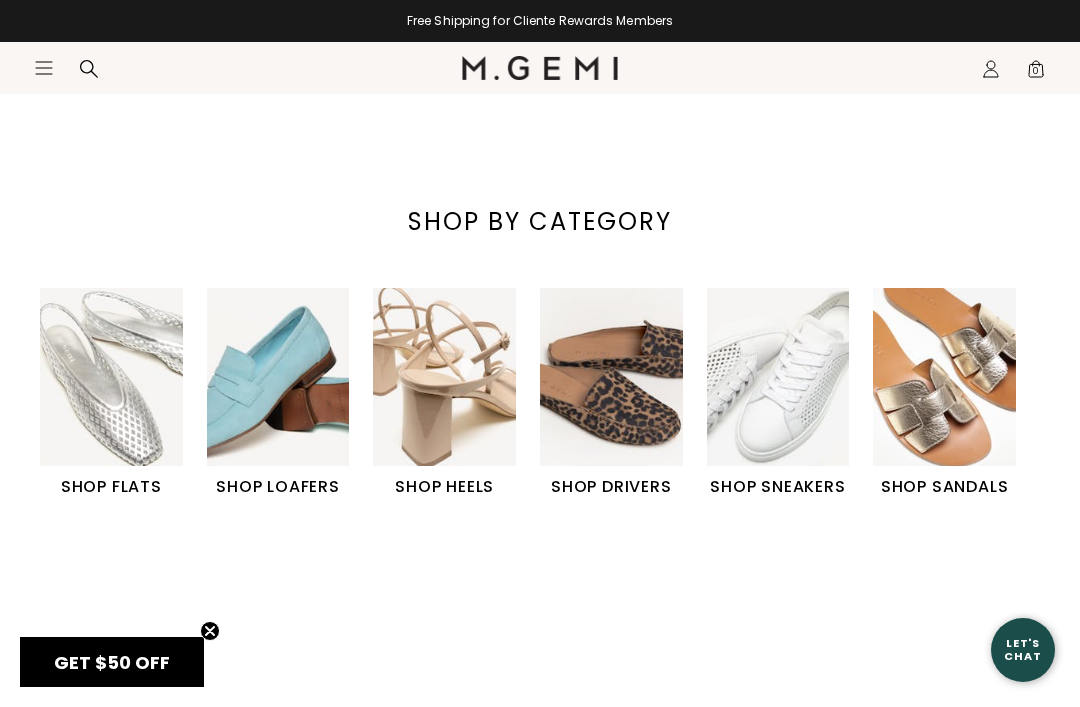 click at bounding box center [111, 377] 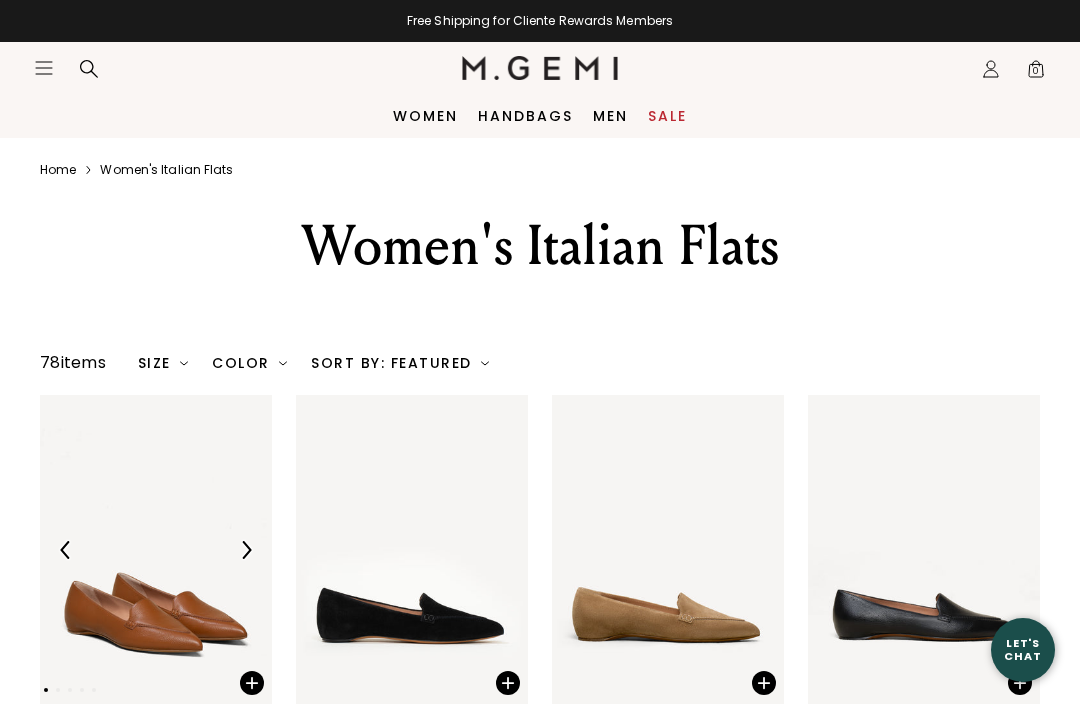 scroll, scrollTop: 0, scrollLeft: 0, axis: both 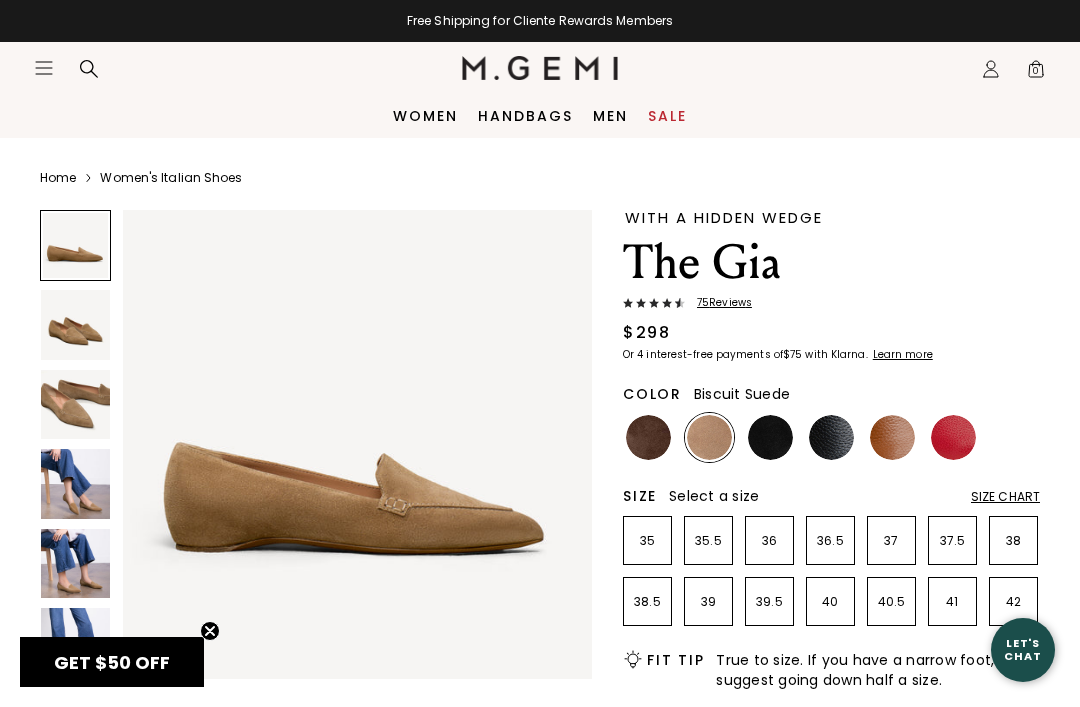 click at bounding box center [75, 483] 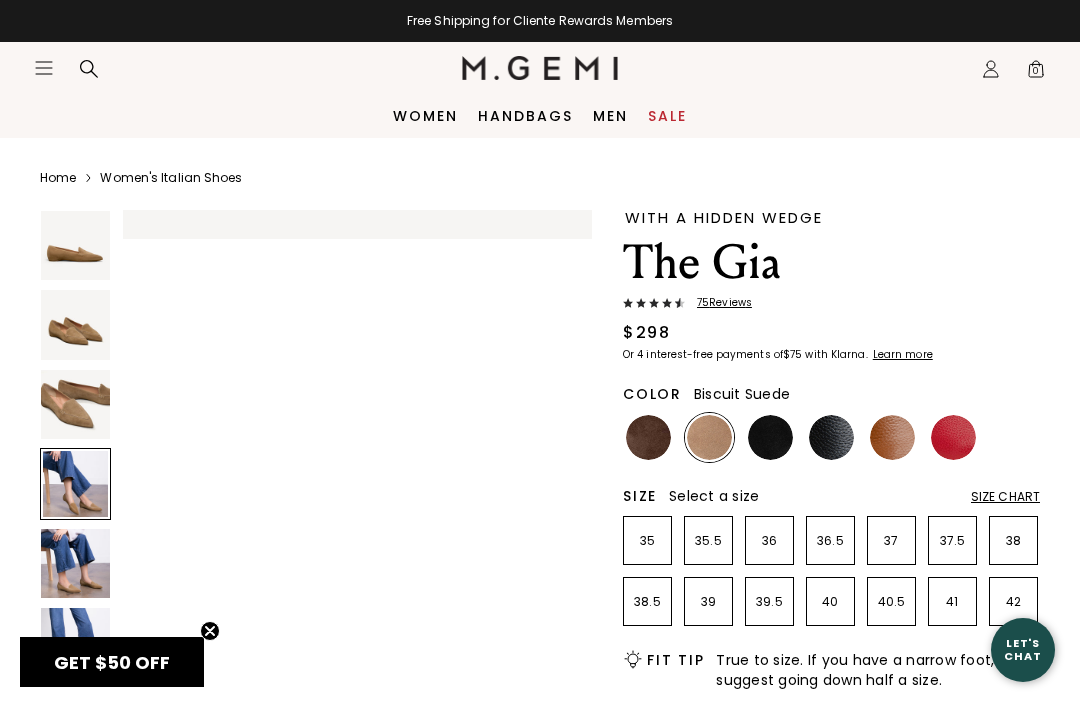 scroll, scrollTop: 1466, scrollLeft: 0, axis: vertical 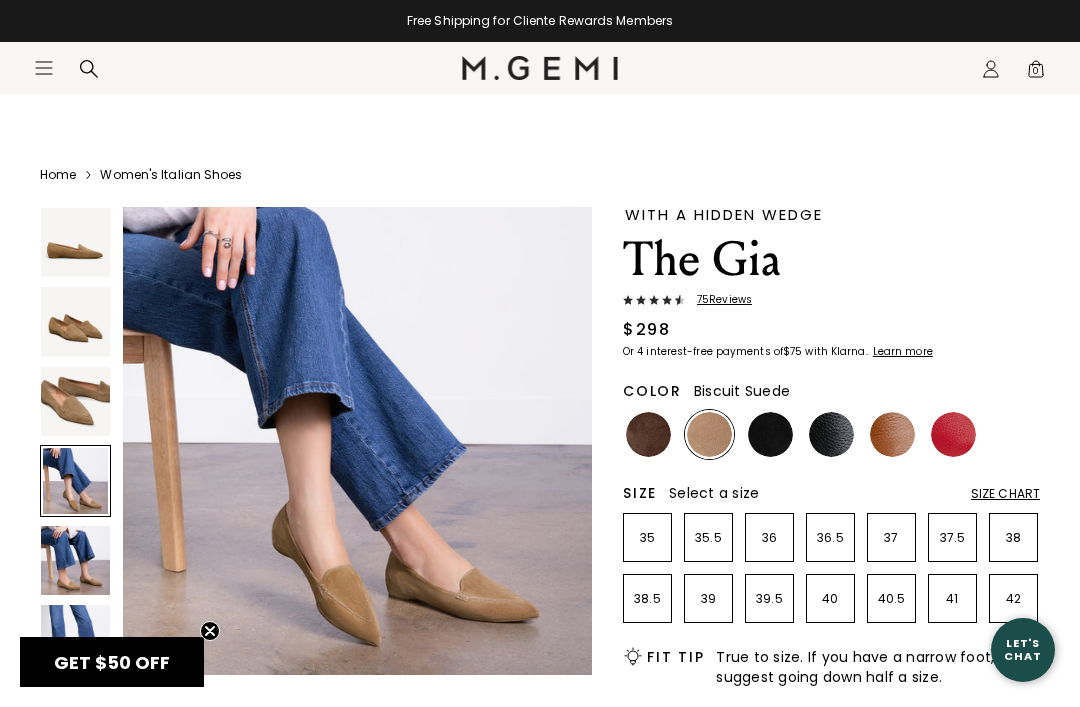 click at bounding box center [75, 560] 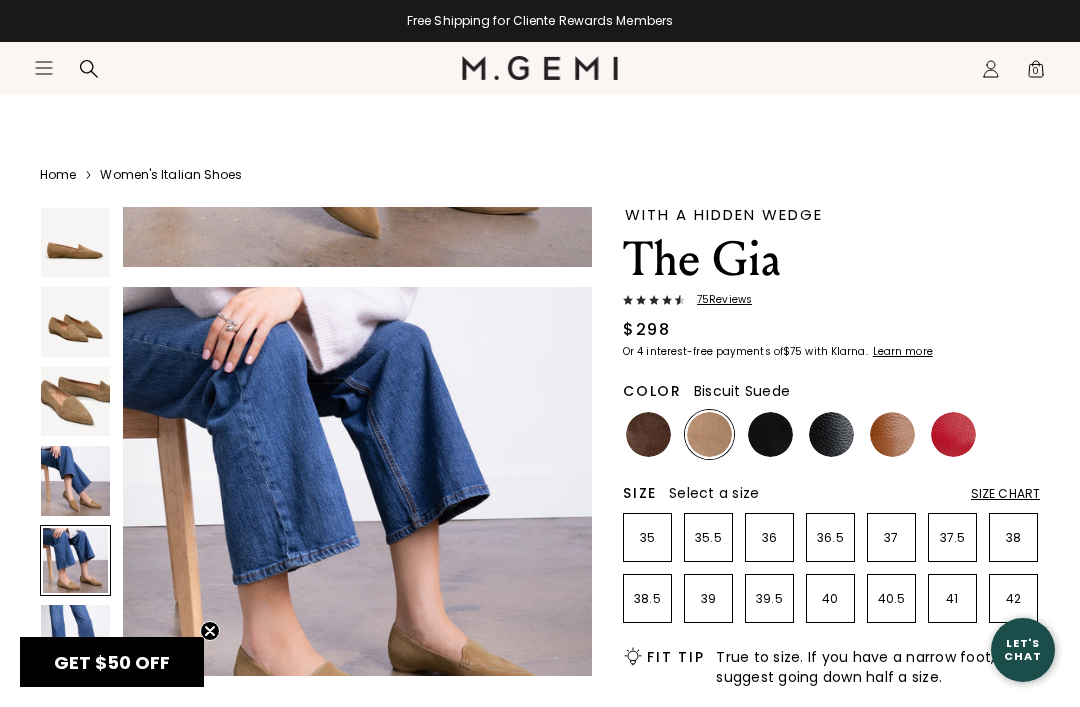 scroll, scrollTop: 1954, scrollLeft: 0, axis: vertical 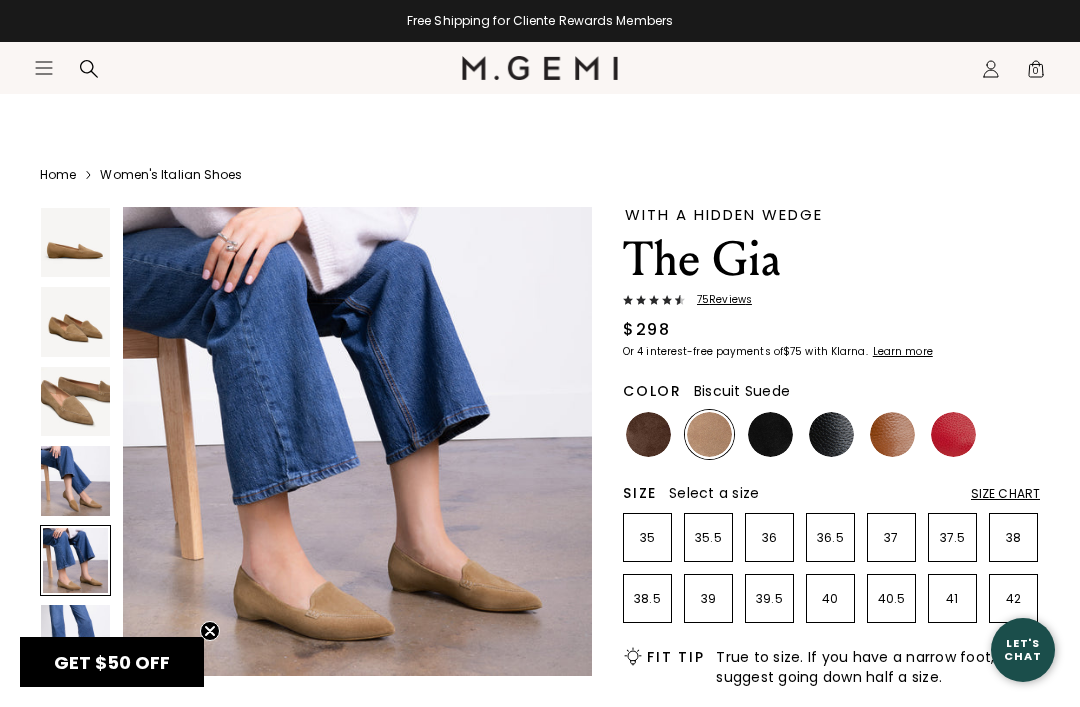 click at bounding box center (75, 639) 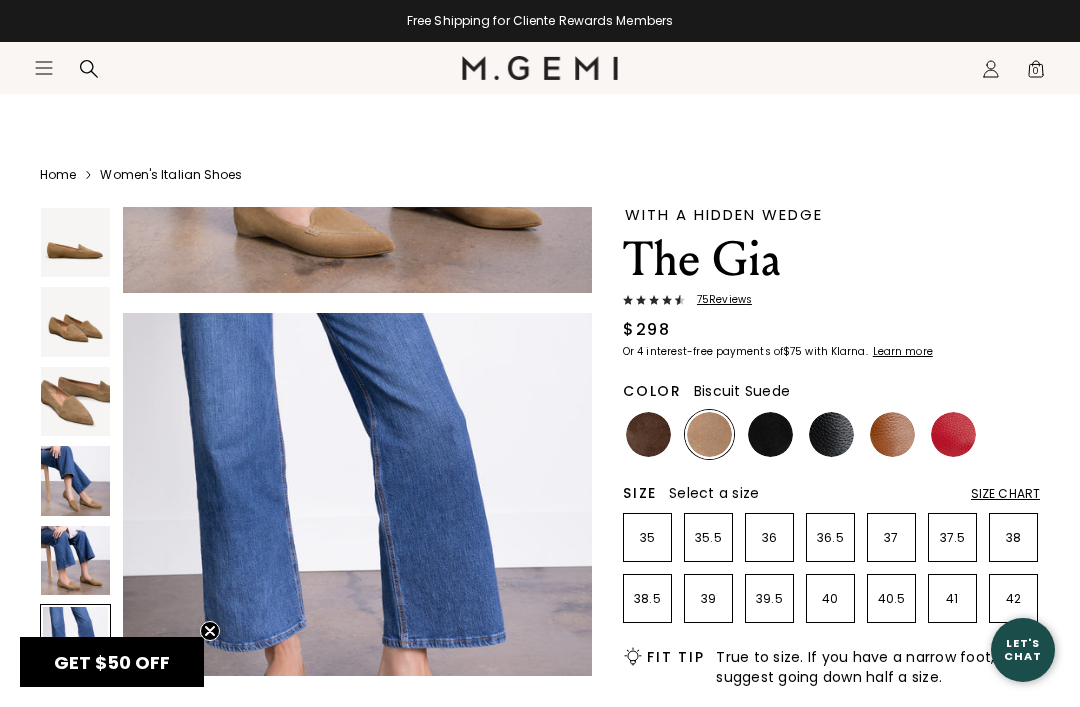 scroll, scrollTop: 2443, scrollLeft: 0, axis: vertical 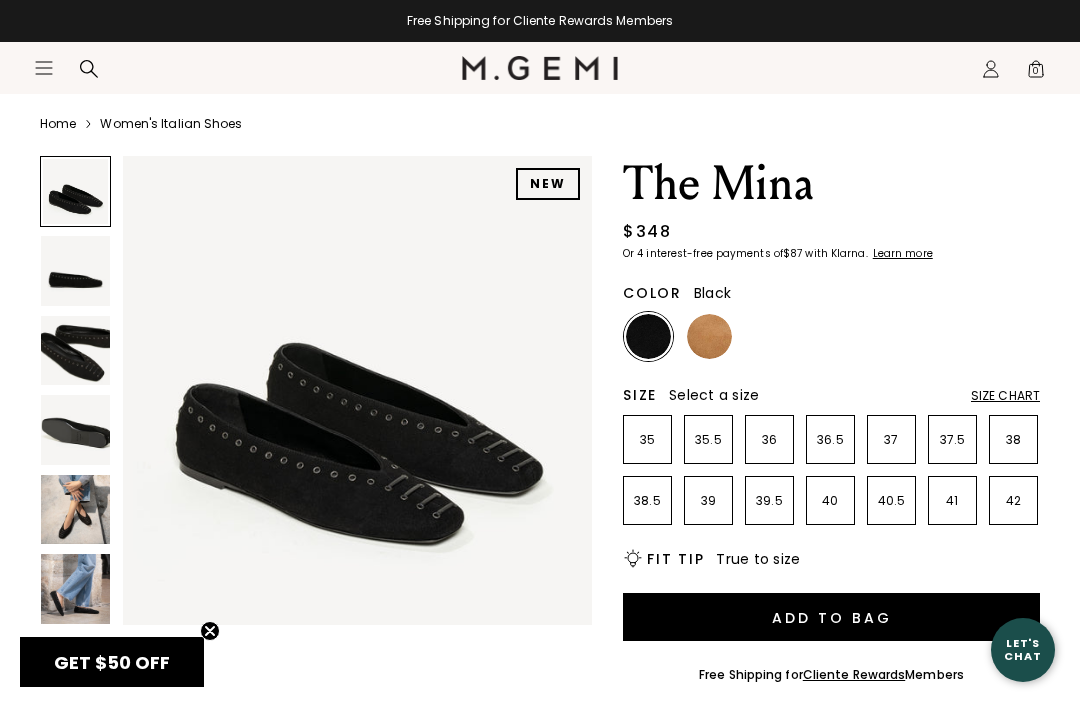 click at bounding box center (75, 509) 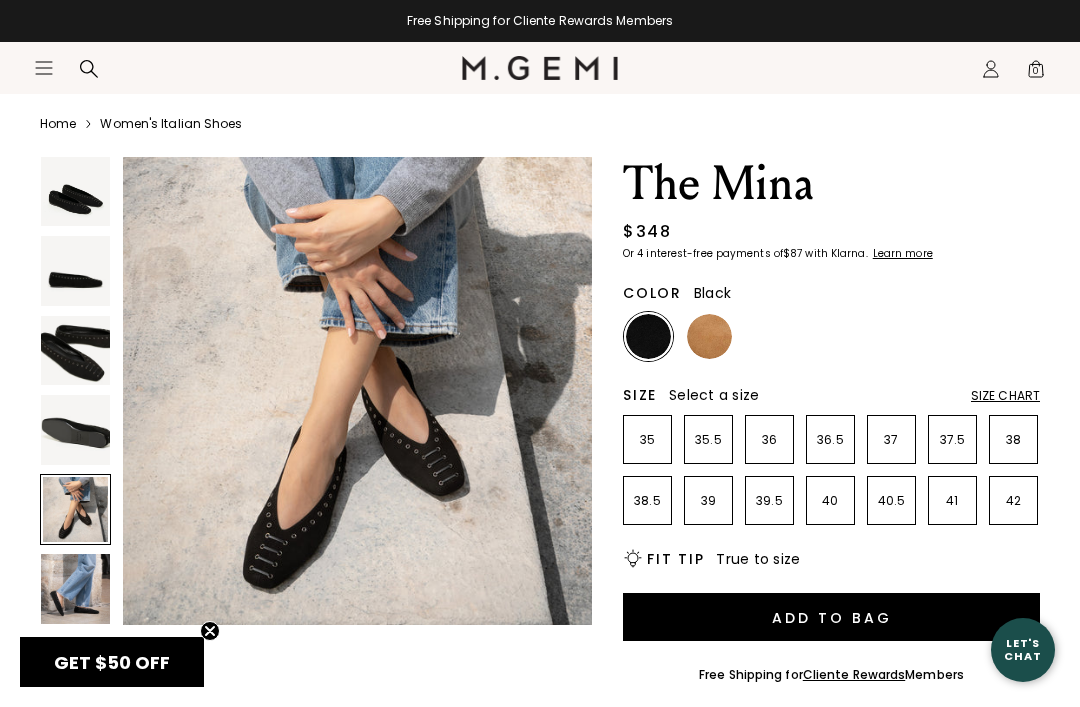 scroll, scrollTop: 1954, scrollLeft: 0, axis: vertical 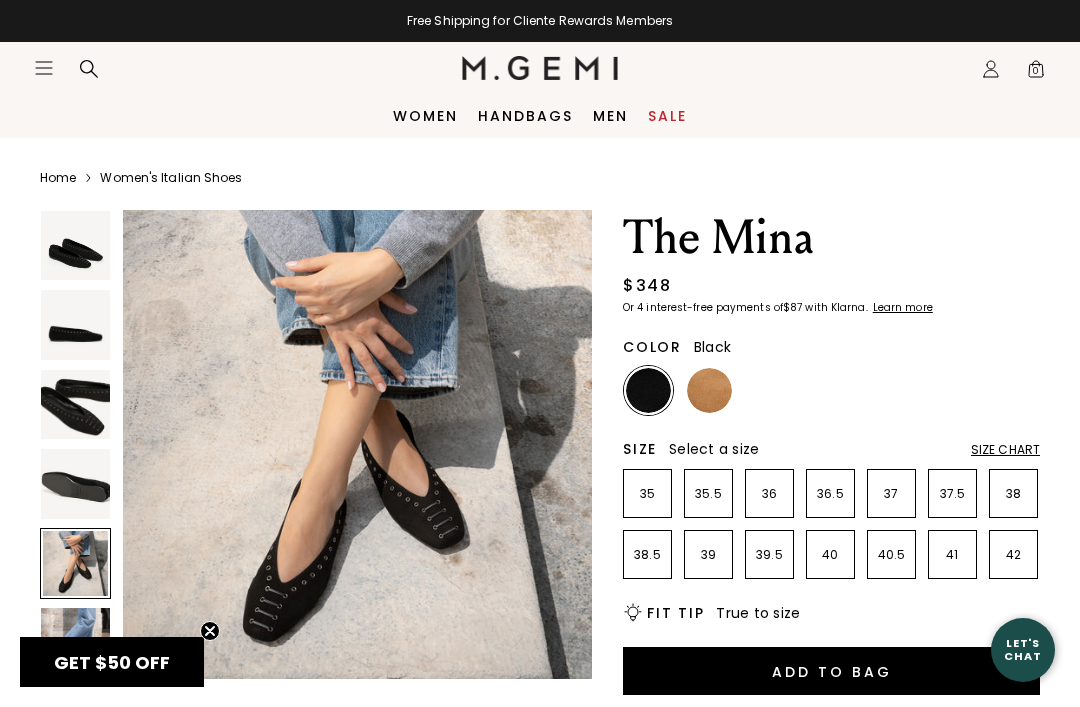 click at bounding box center [709, 390] 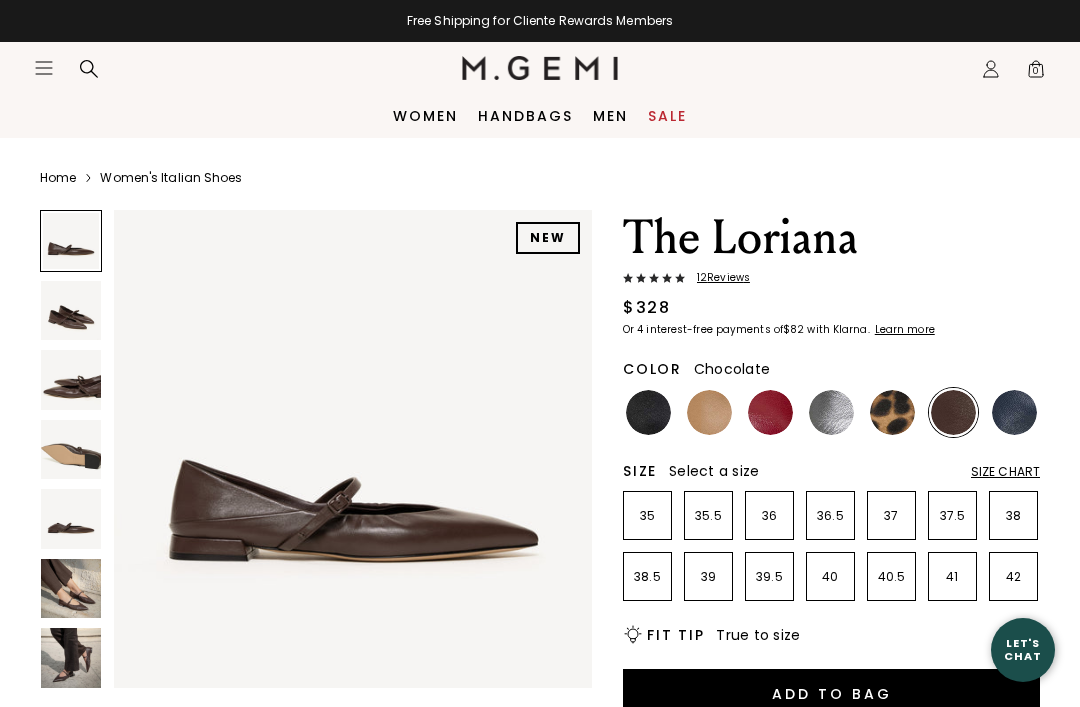 scroll, scrollTop: 0, scrollLeft: 0, axis: both 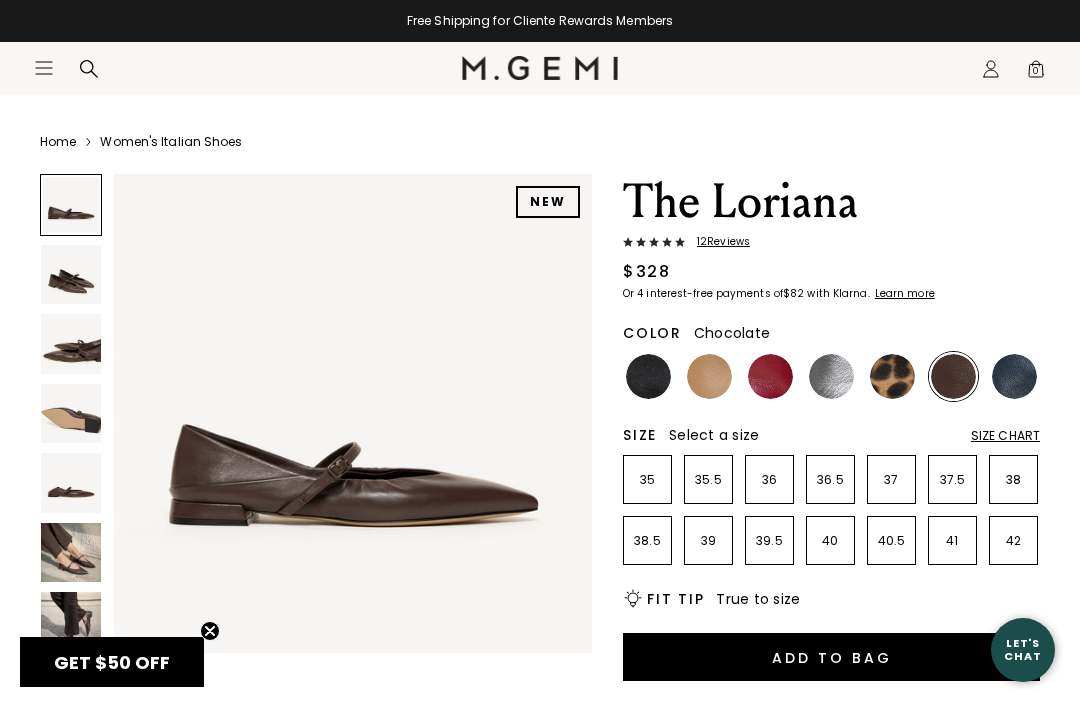click at bounding box center (71, 553) 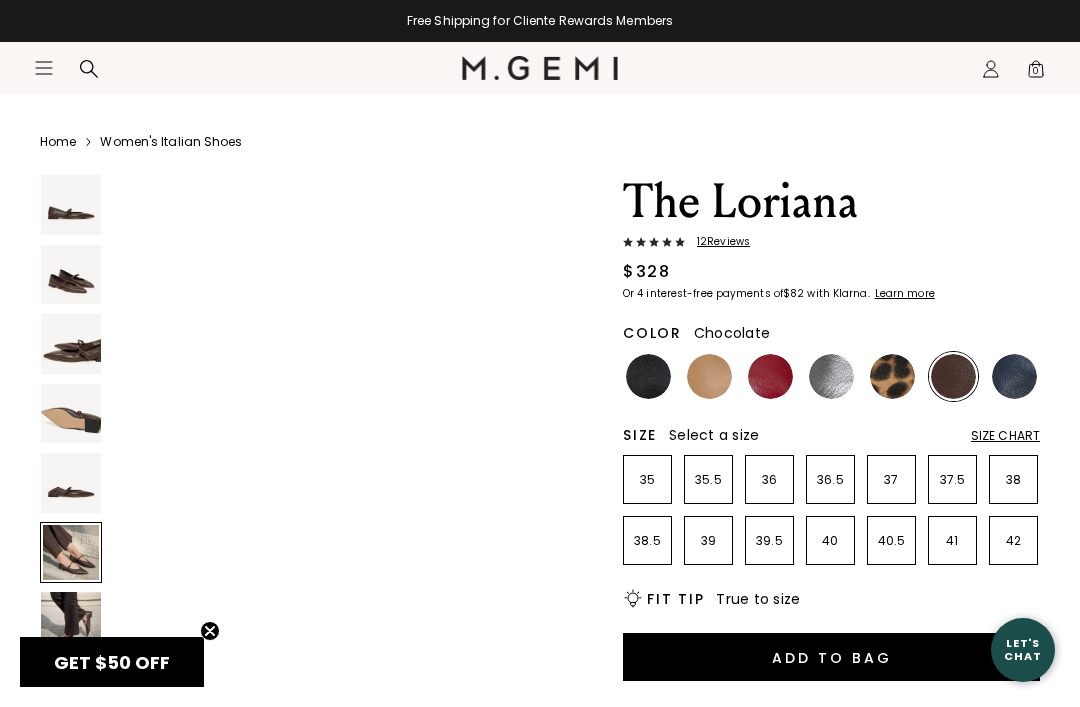 scroll, scrollTop: 2493, scrollLeft: 0, axis: vertical 